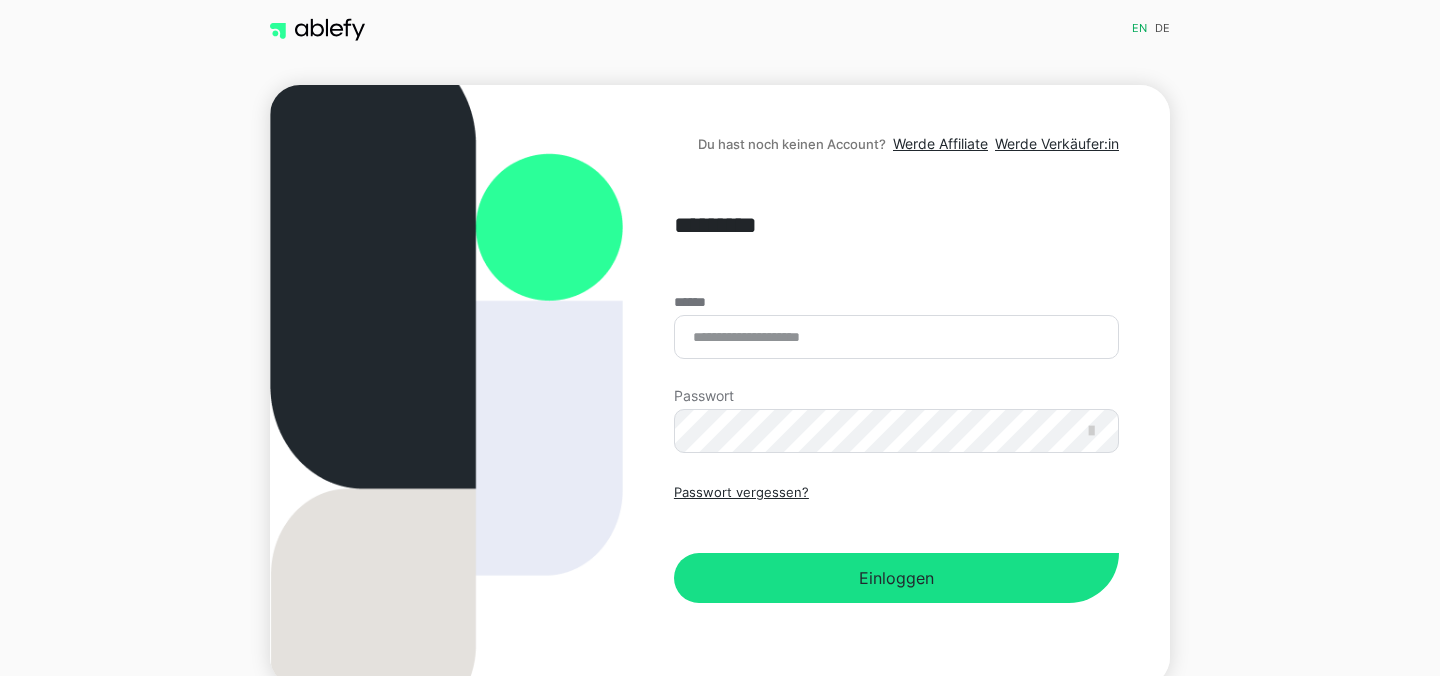 scroll, scrollTop: 0, scrollLeft: 0, axis: both 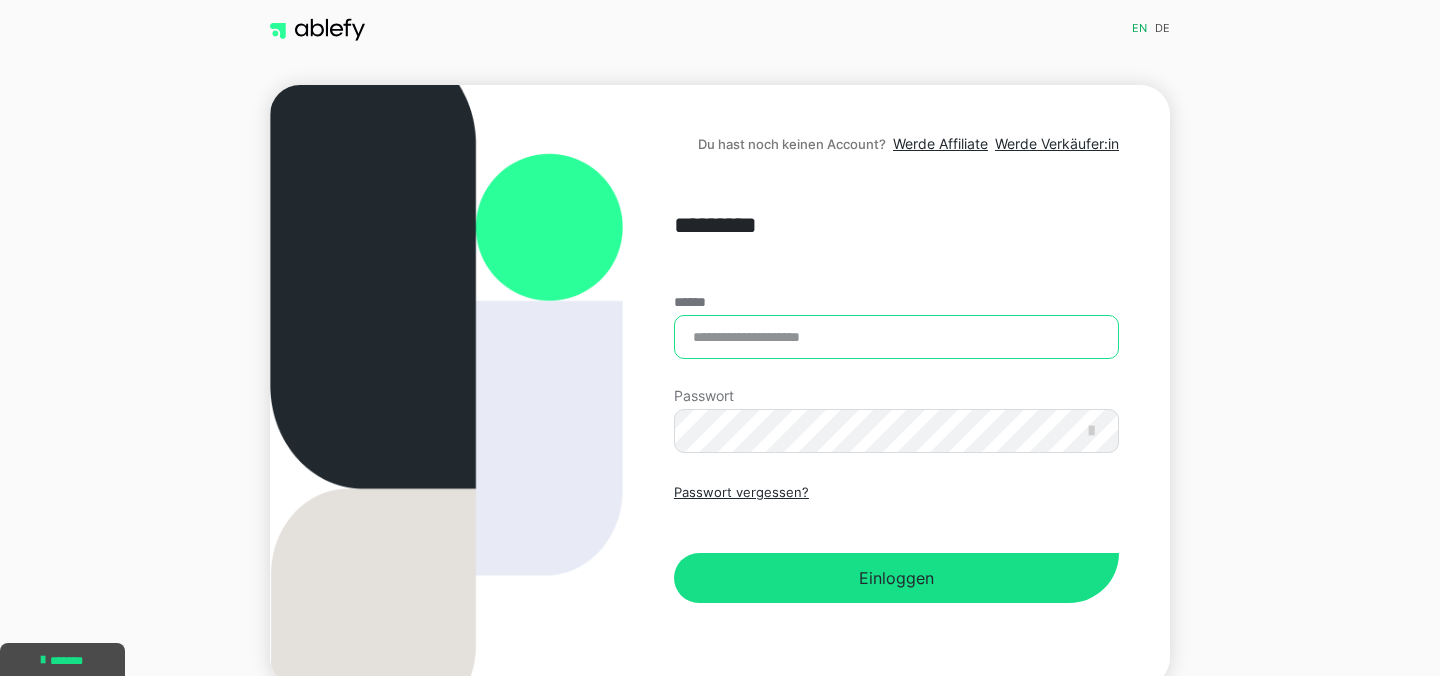 click on "******" at bounding box center [896, 337] 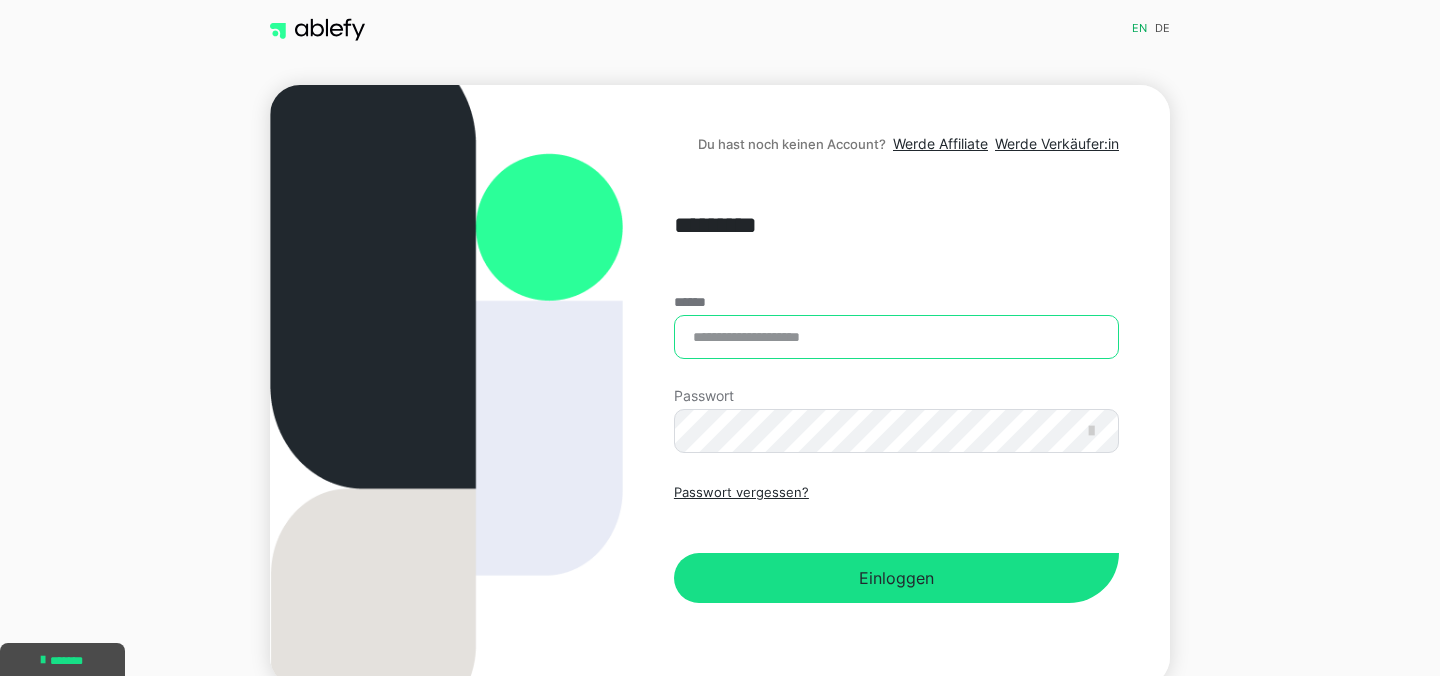 type on "**********" 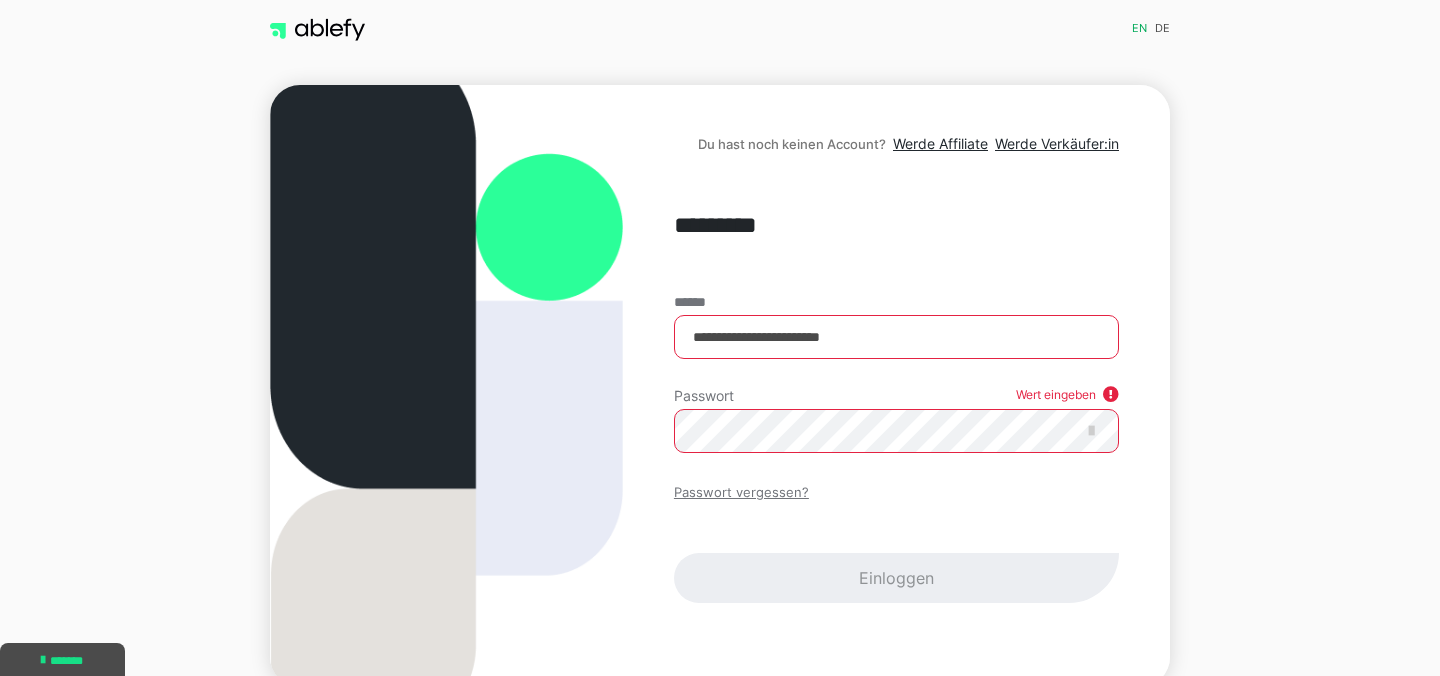 click on "Passwort vergessen?" at bounding box center (741, 493) 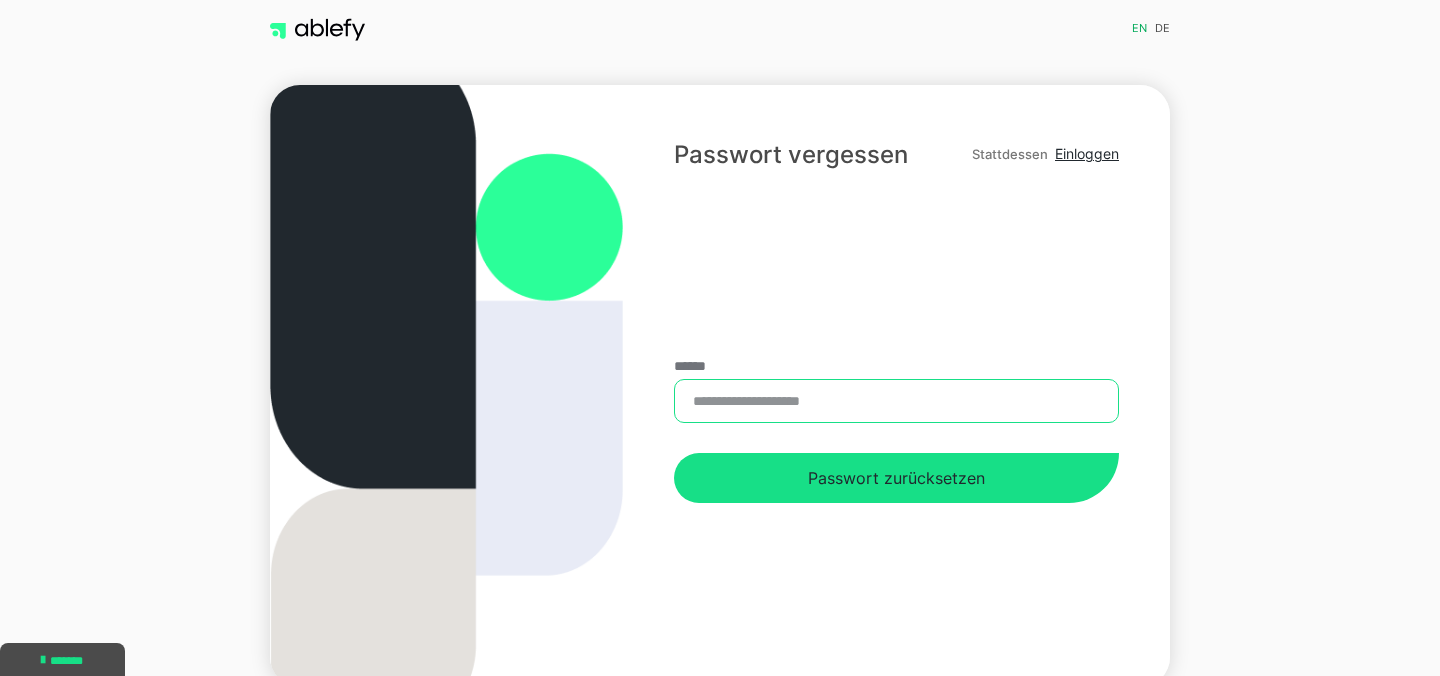 click on "******" at bounding box center [896, 401] 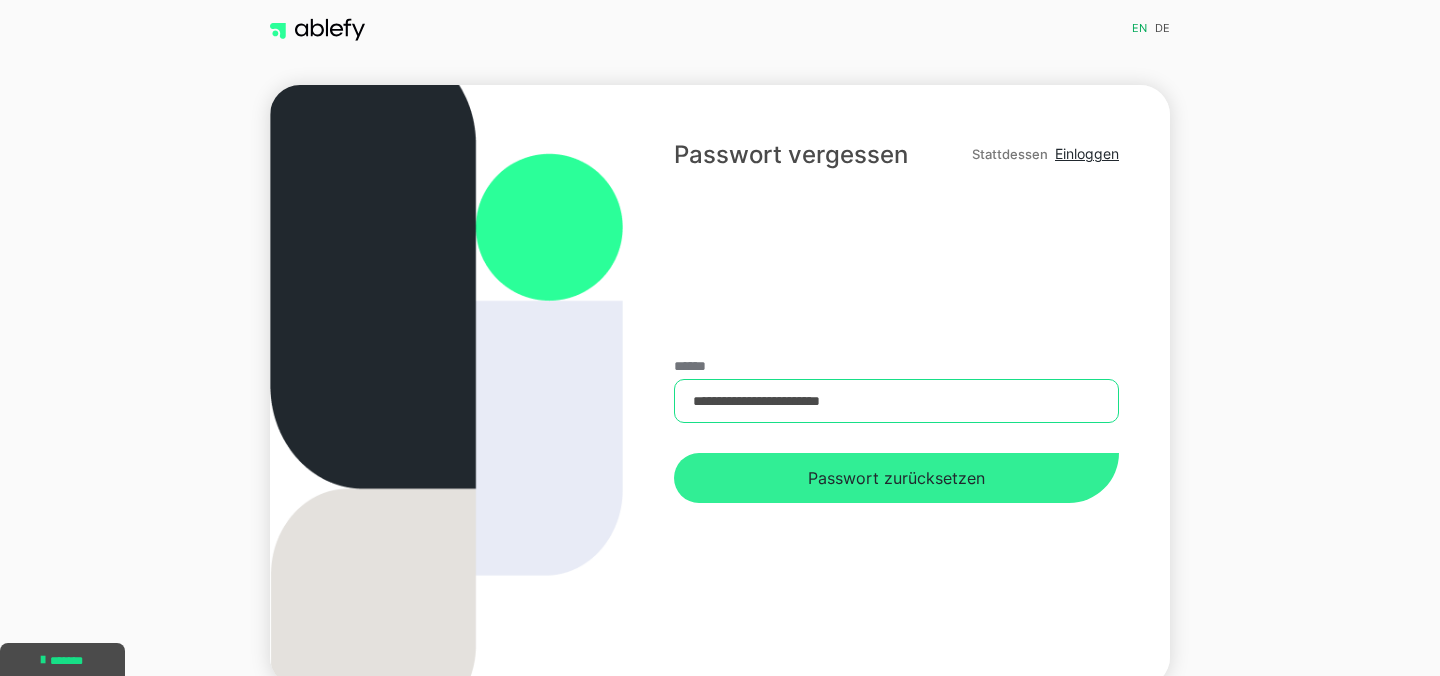 type on "**********" 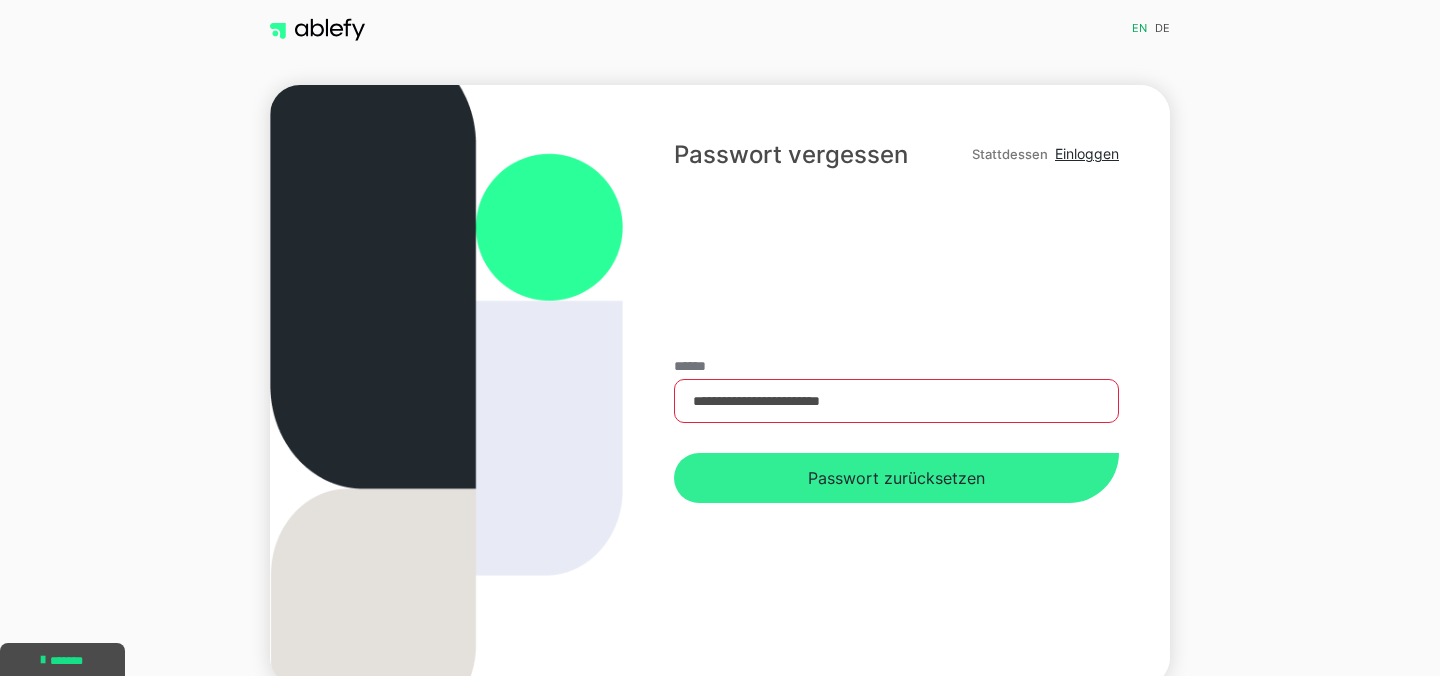 click on "Passwort zurücksetzen" at bounding box center [896, 478] 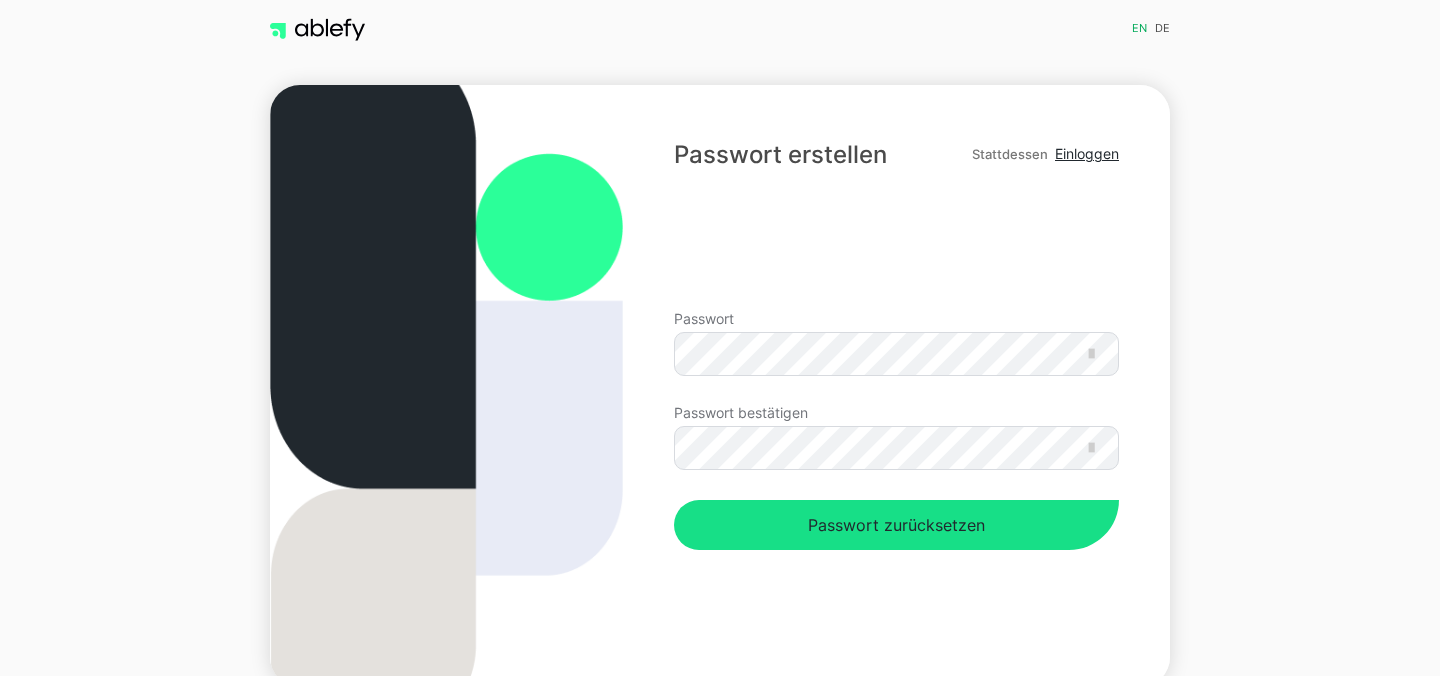 scroll, scrollTop: 0, scrollLeft: 0, axis: both 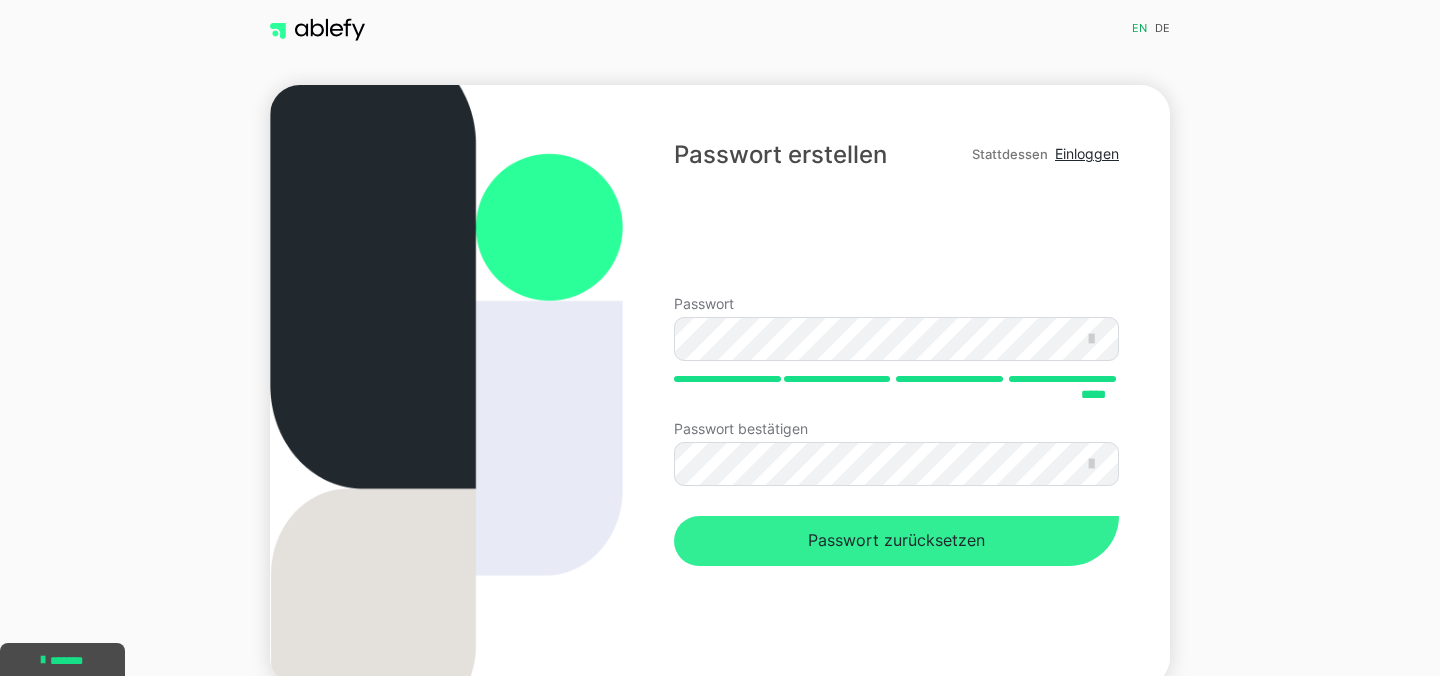 click on "Passwort zurücksetzen" at bounding box center [896, 541] 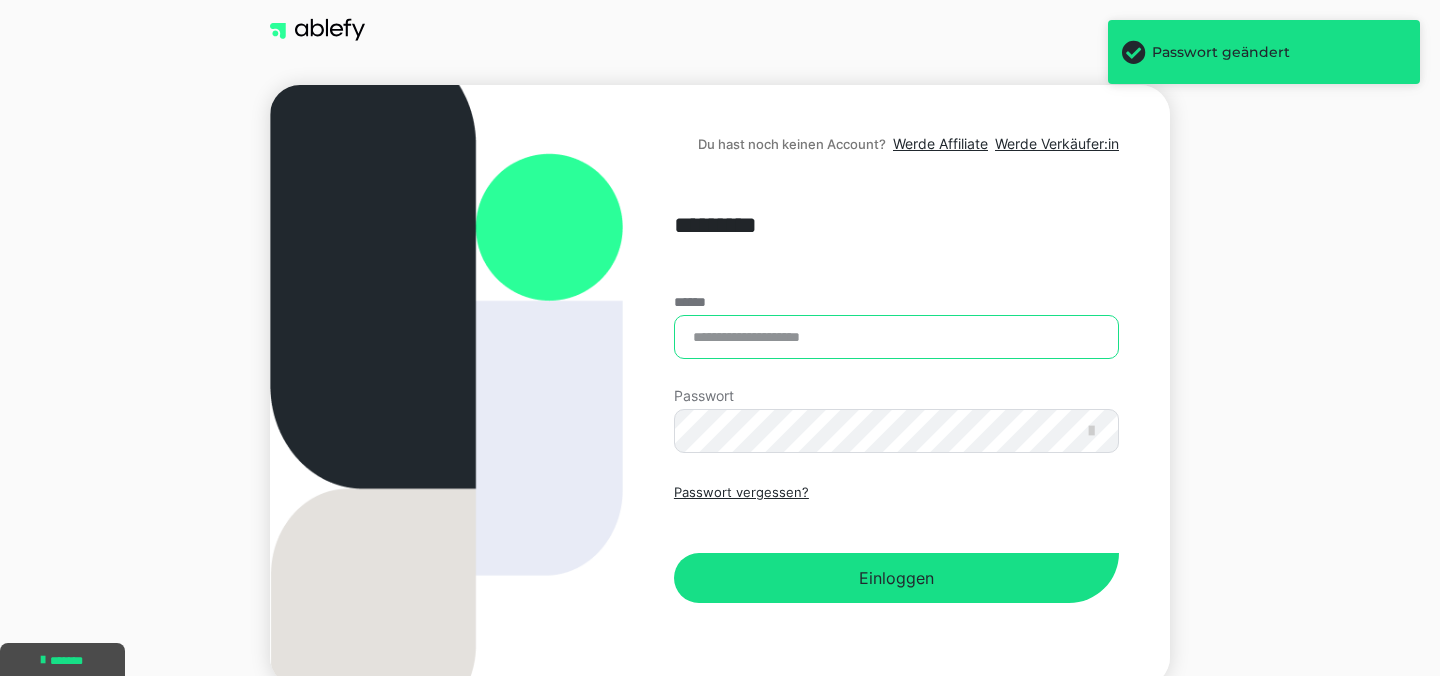 click on "******" at bounding box center [896, 337] 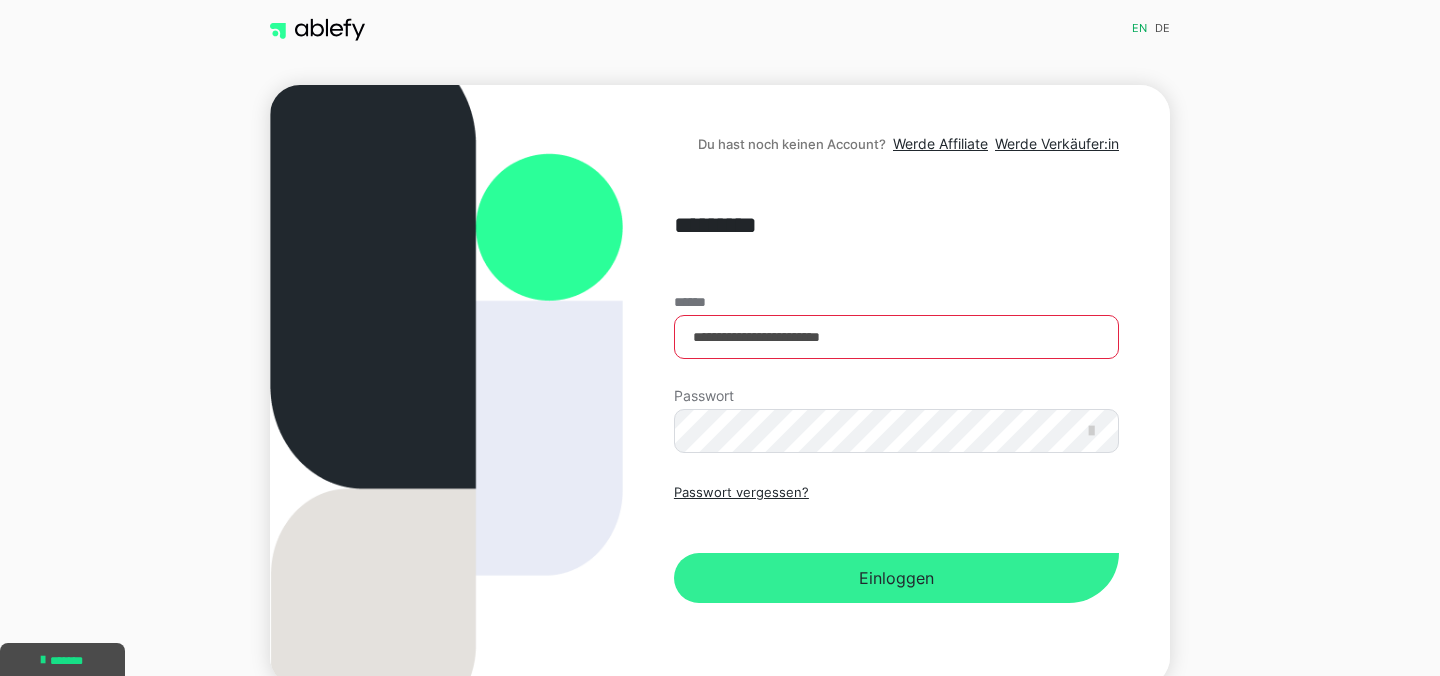 click on "Einloggen" at bounding box center (896, 578) 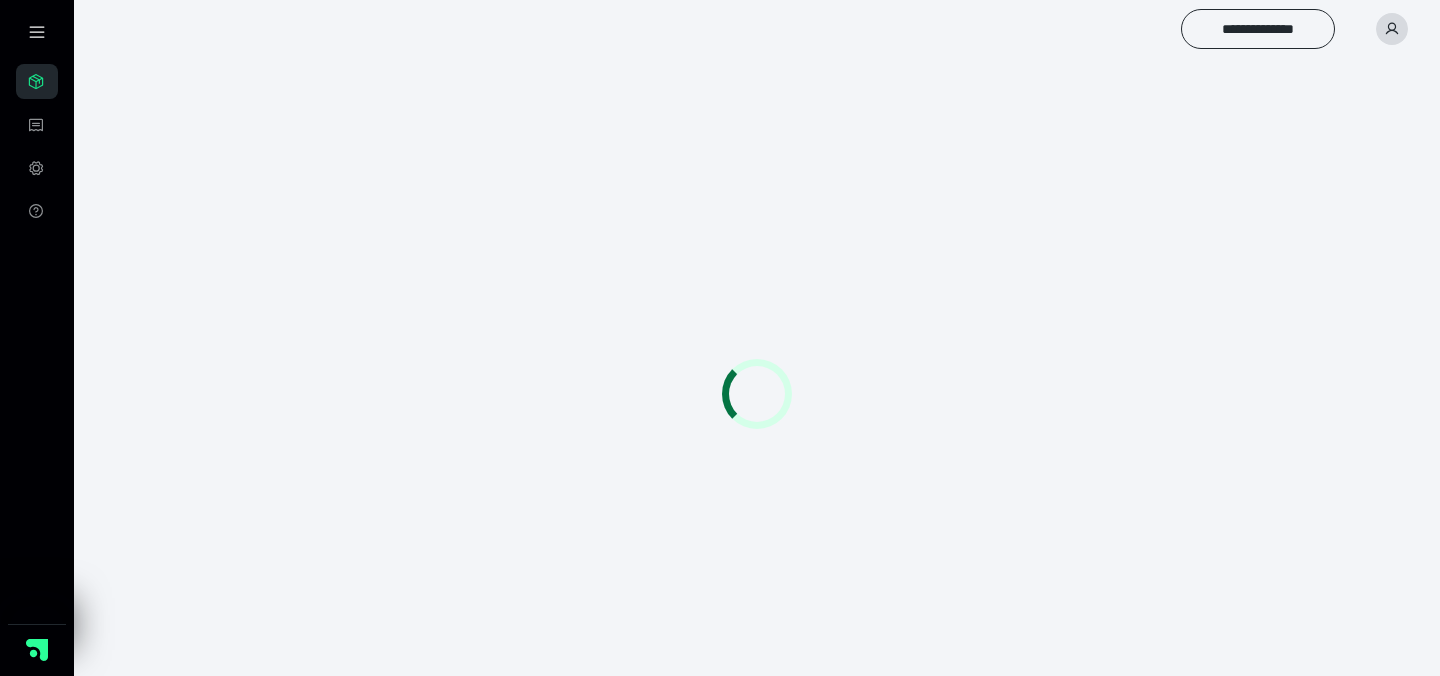 scroll, scrollTop: 0, scrollLeft: 0, axis: both 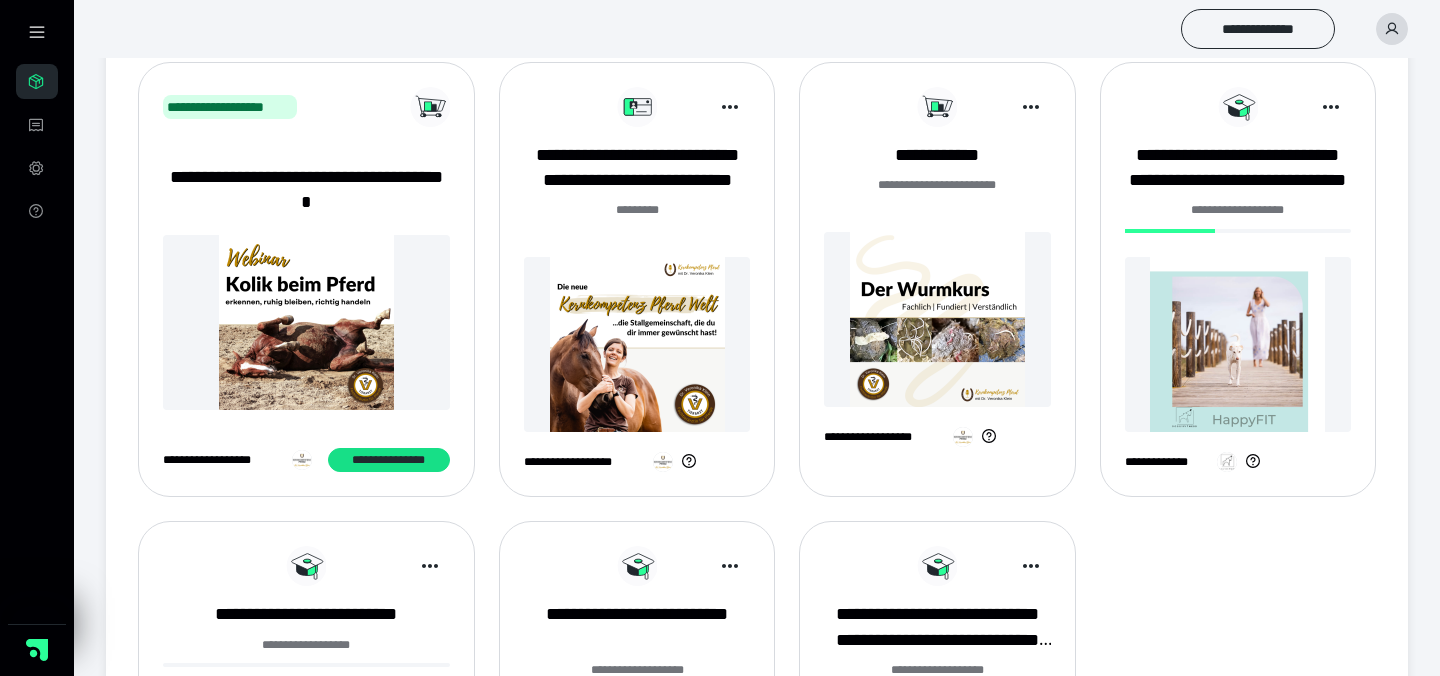 click at bounding box center [637, 344] 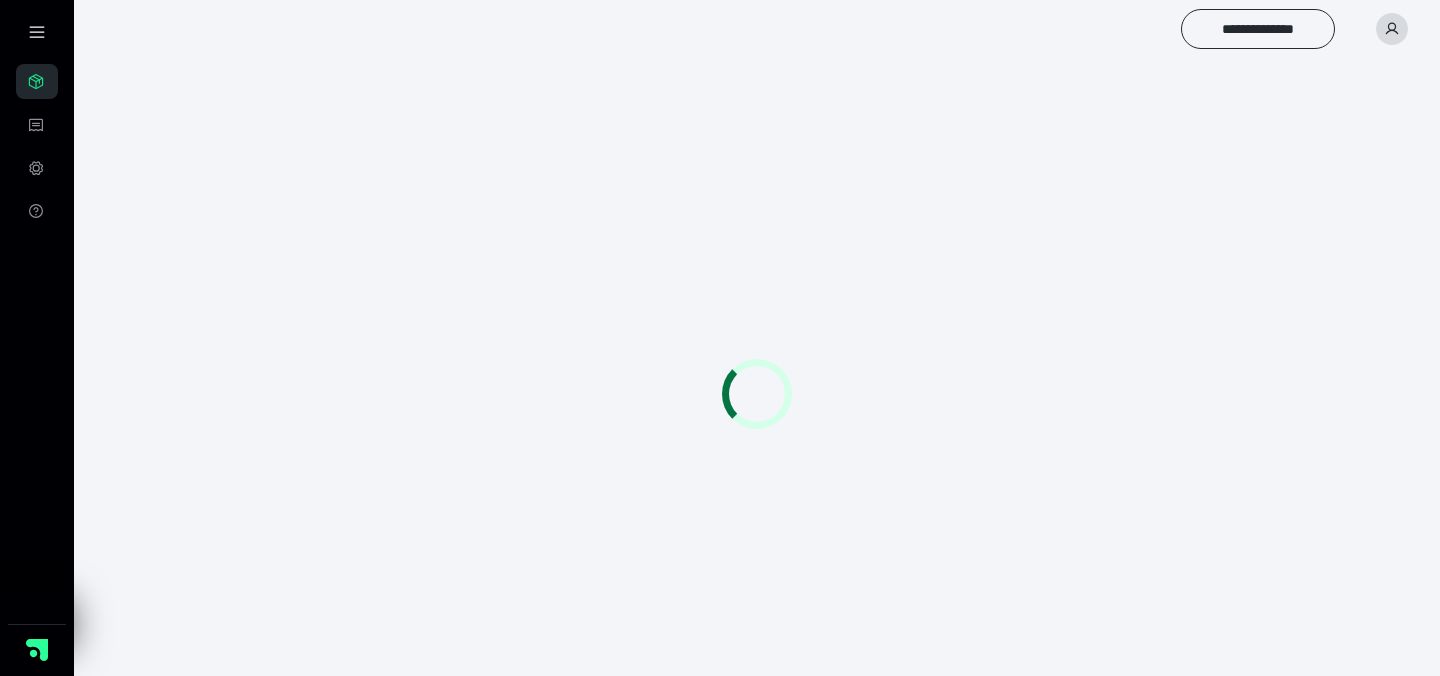 scroll, scrollTop: 0, scrollLeft: 0, axis: both 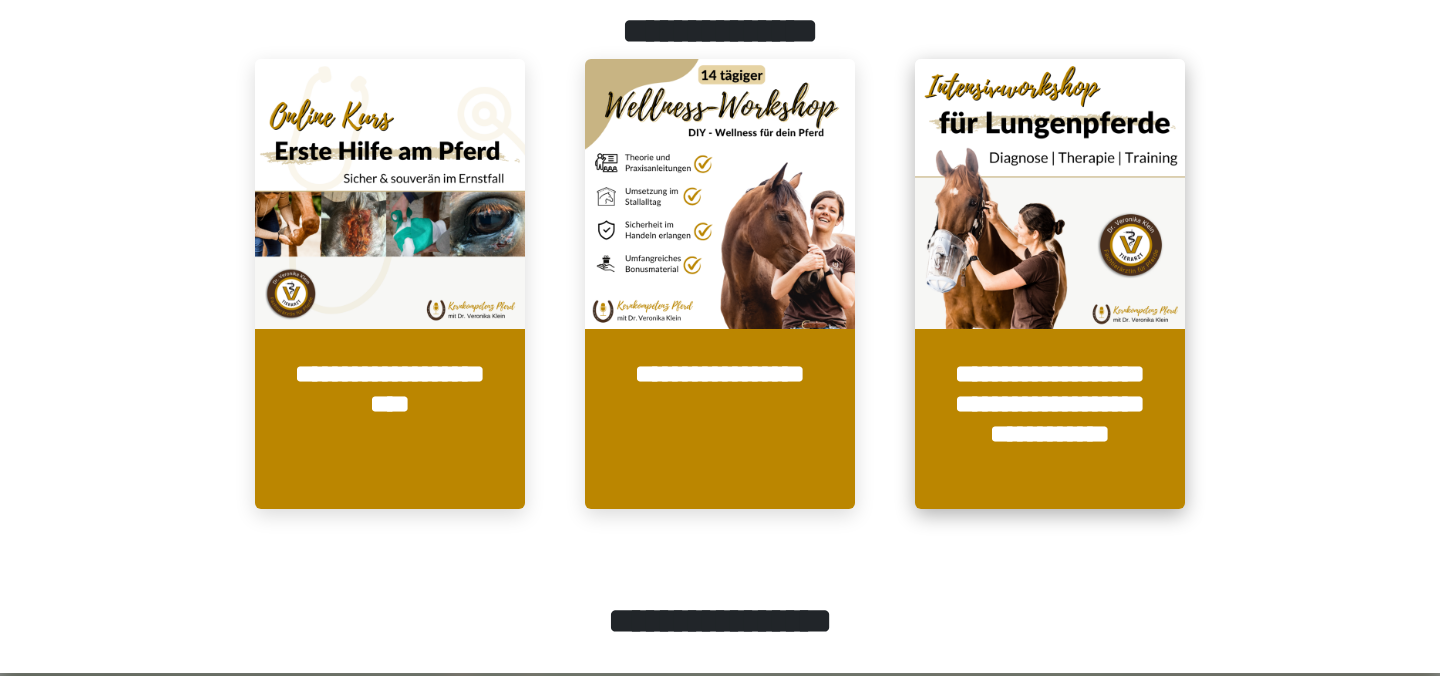click on "**********" at bounding box center (1050, 419) 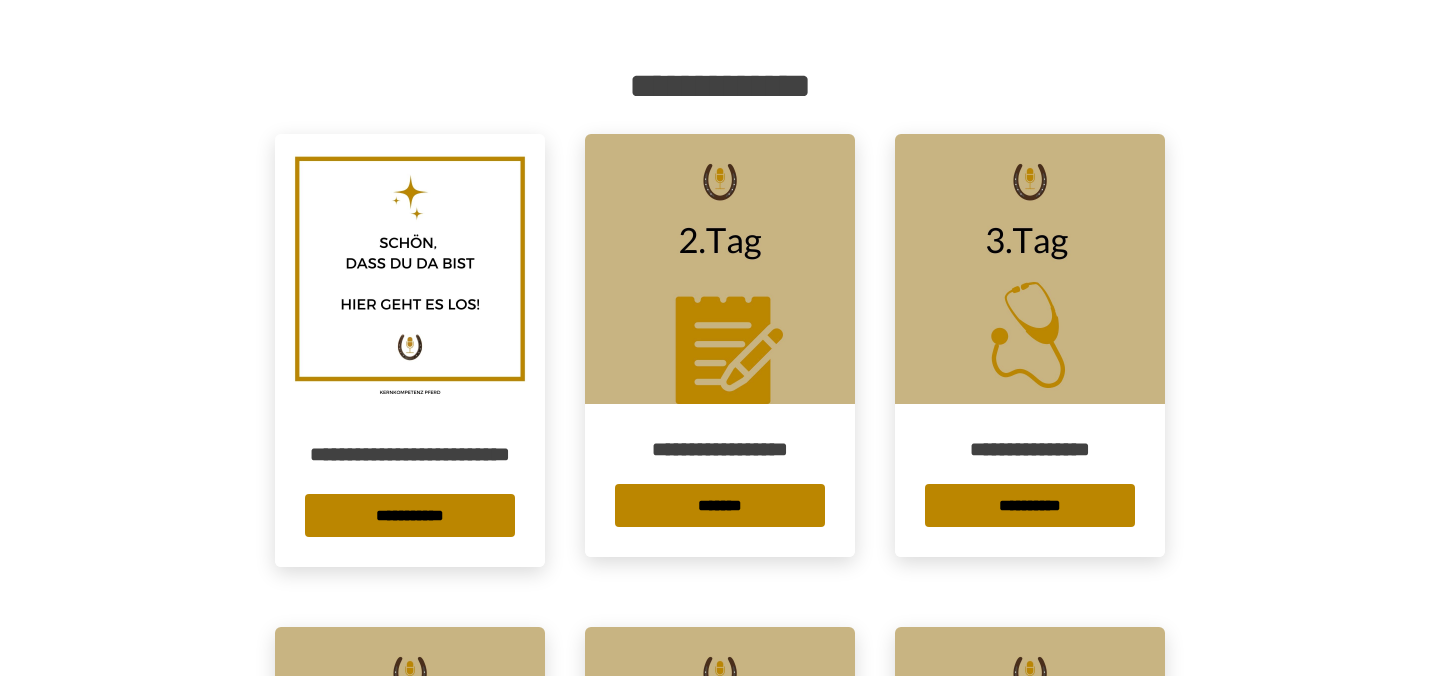 scroll, scrollTop: 384, scrollLeft: 0, axis: vertical 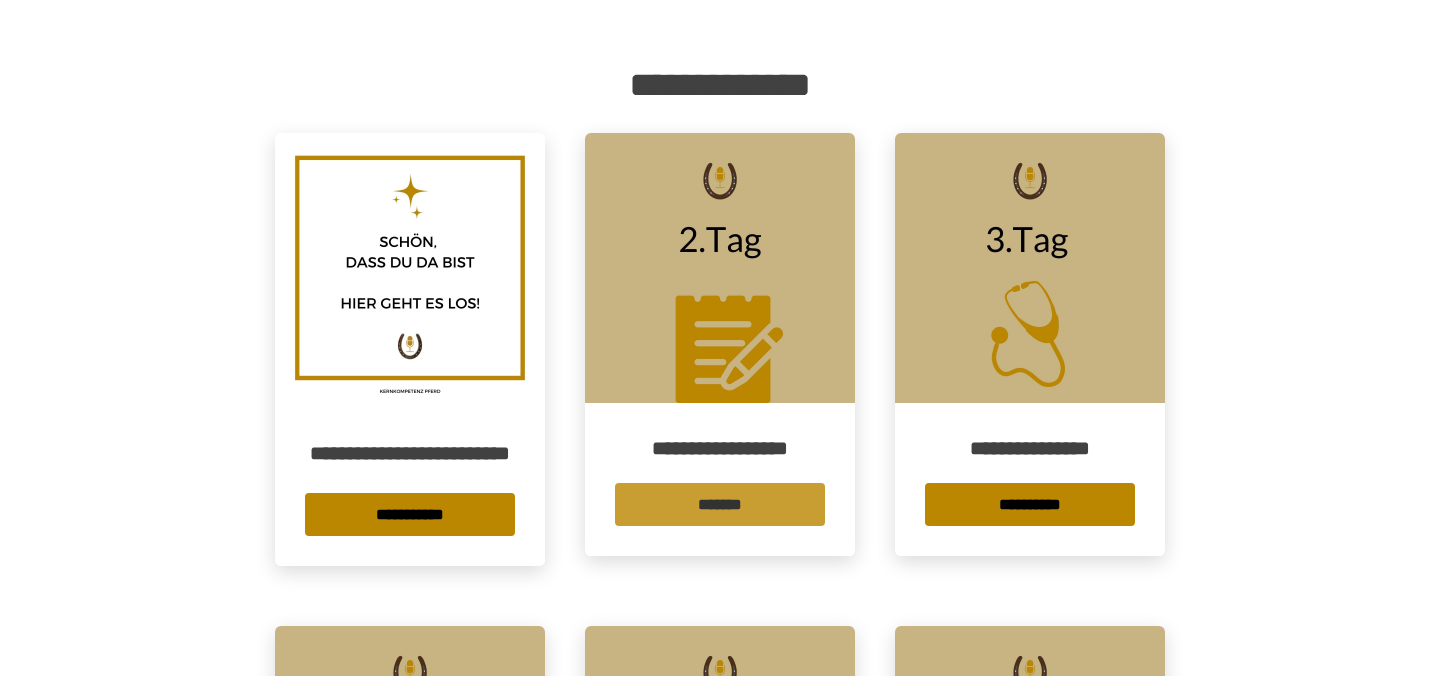 click on "*******" at bounding box center [720, 504] 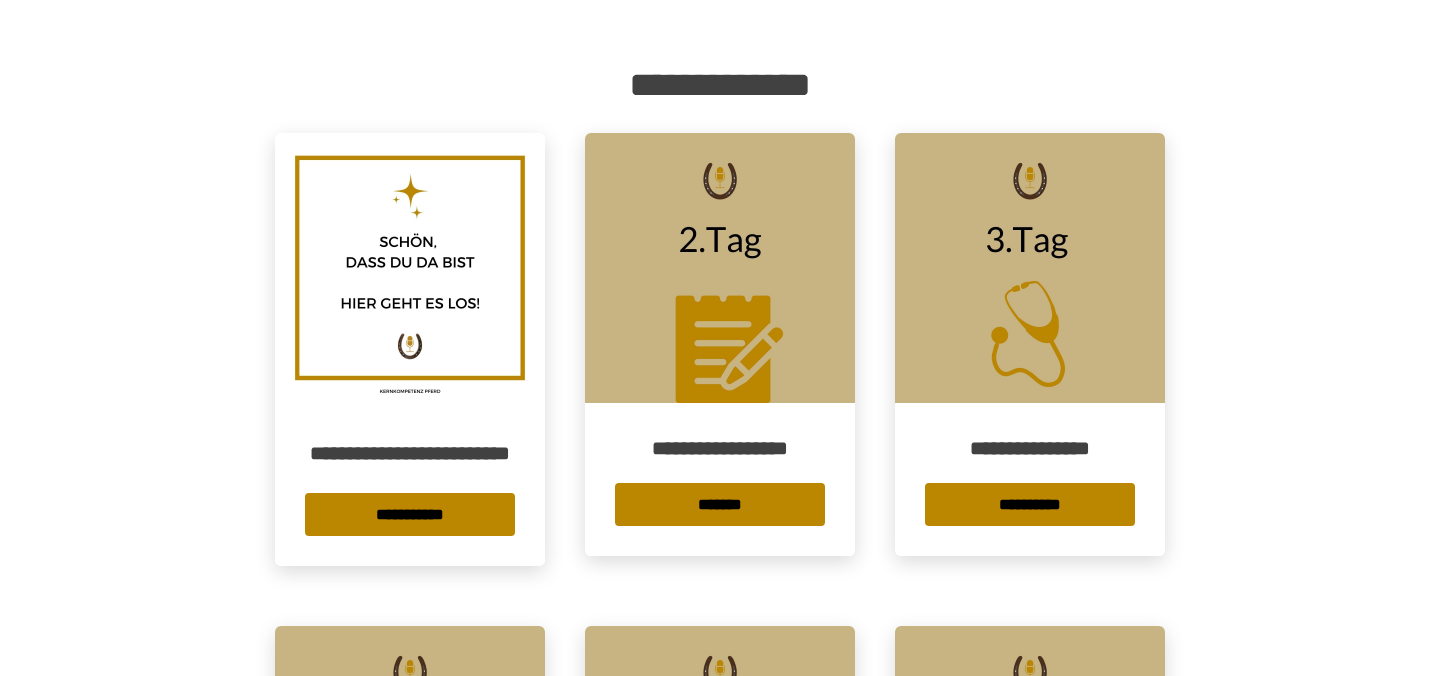 scroll, scrollTop: 0, scrollLeft: 0, axis: both 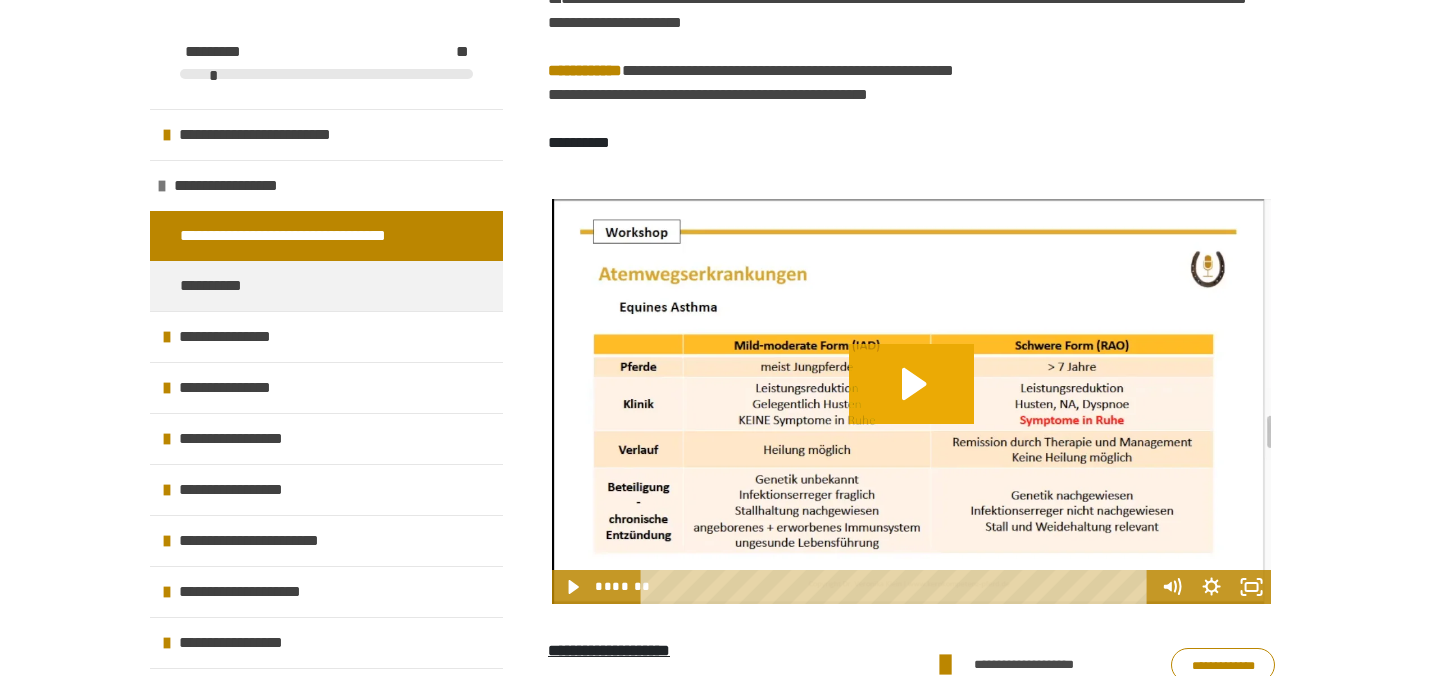 click 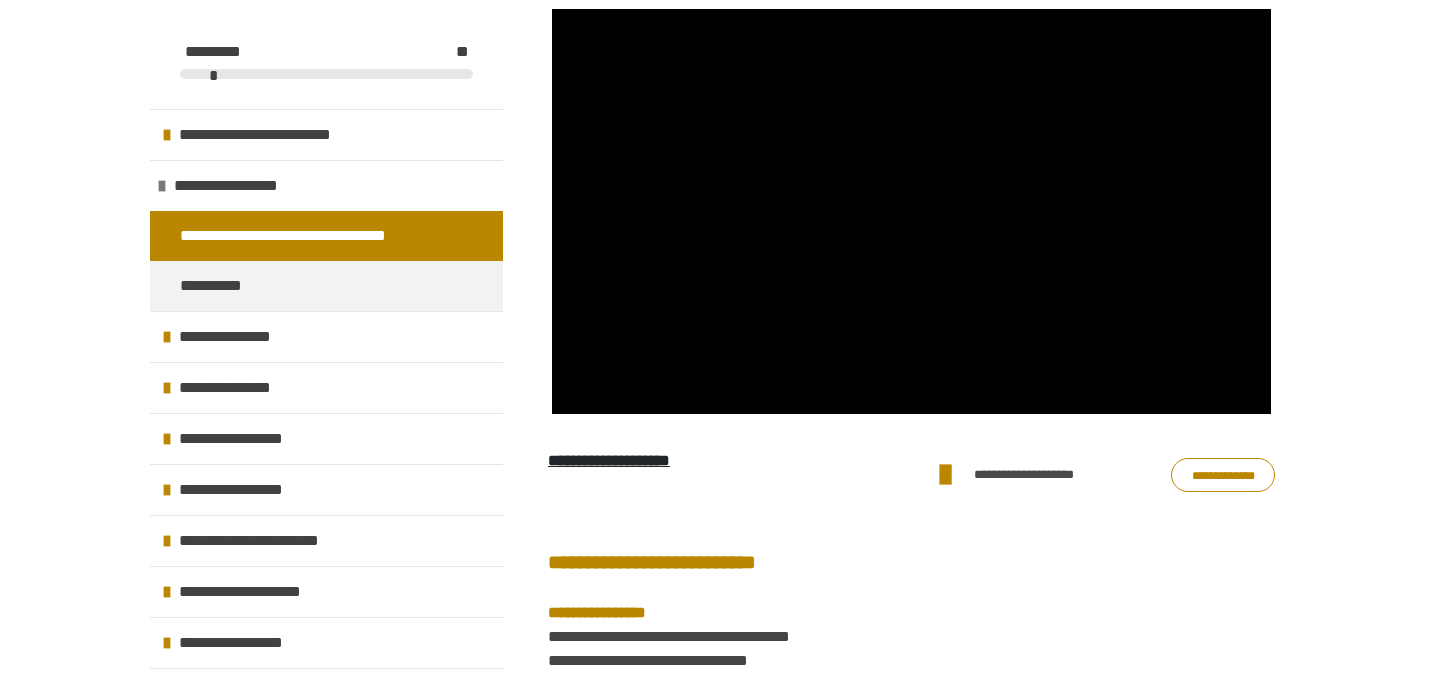 scroll, scrollTop: 920, scrollLeft: 0, axis: vertical 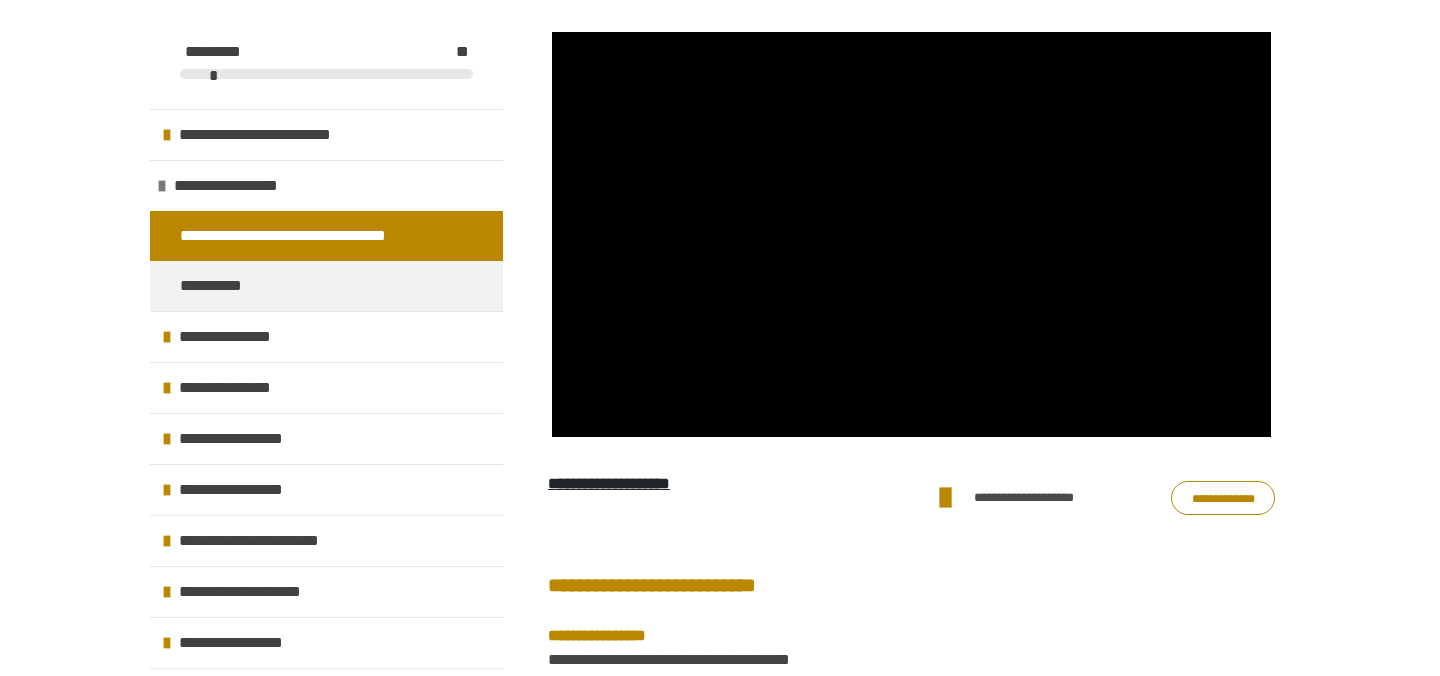 click on "**********" at bounding box center [609, 483] 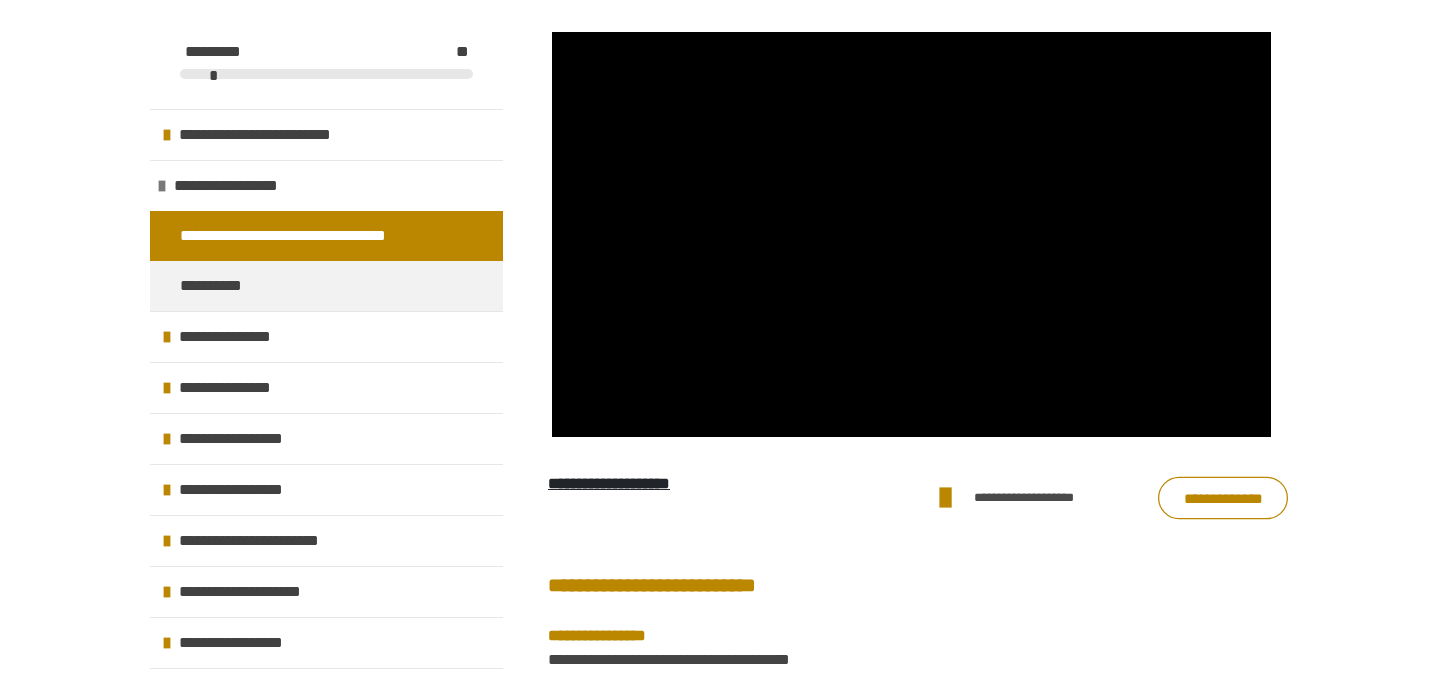 click on "**********" at bounding box center [1223, 498] 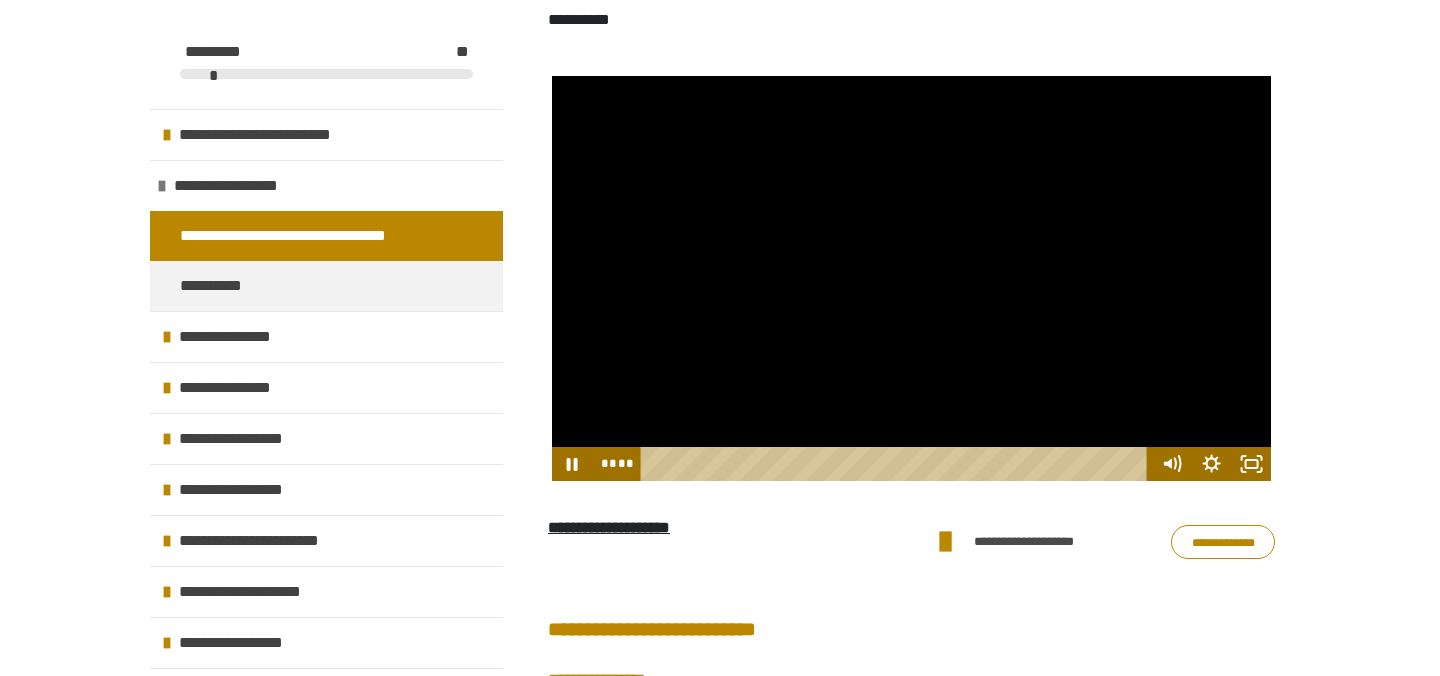 scroll, scrollTop: 857, scrollLeft: 0, axis: vertical 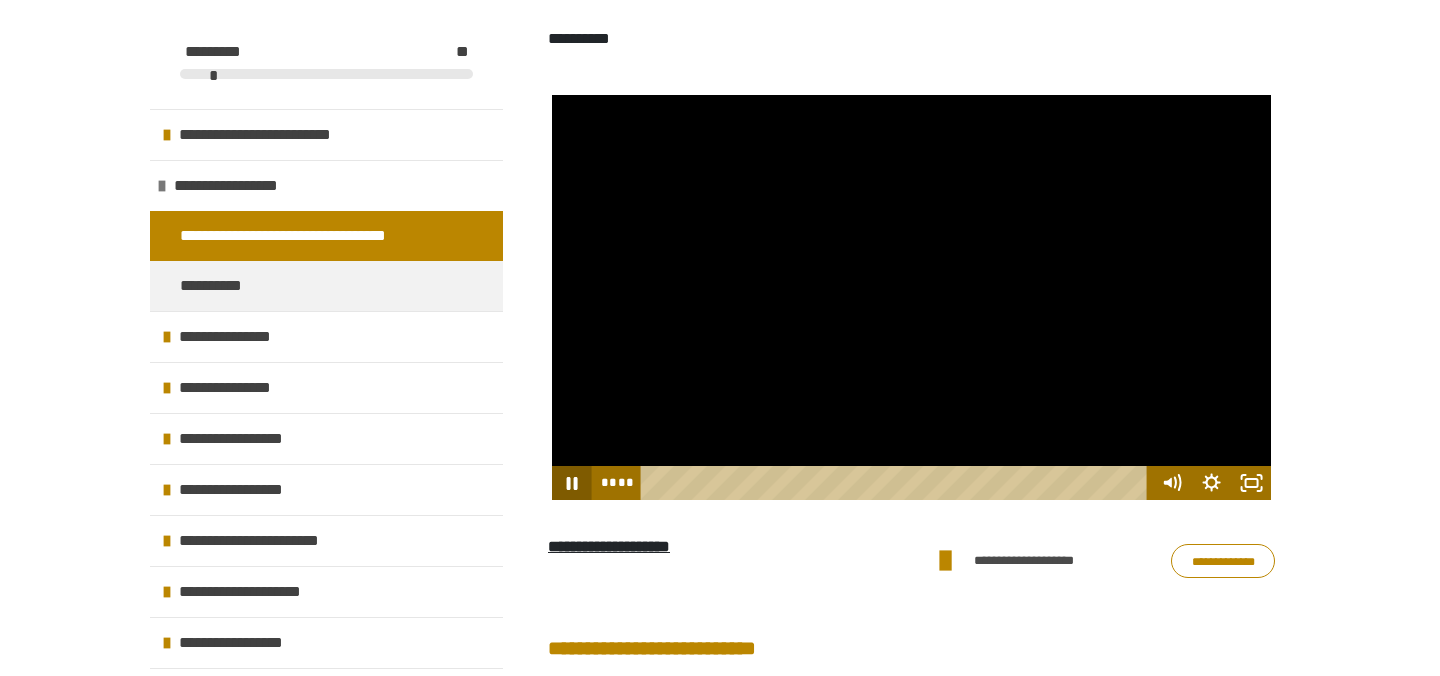 click 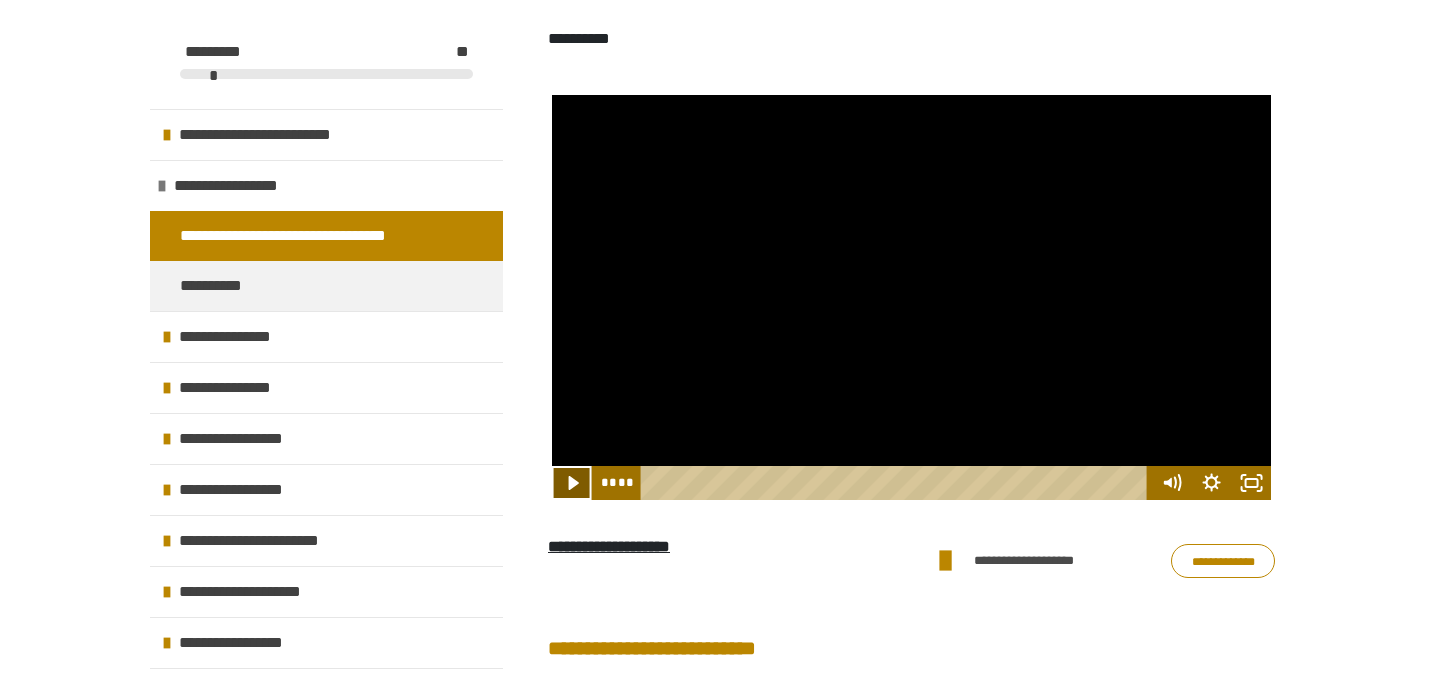 click 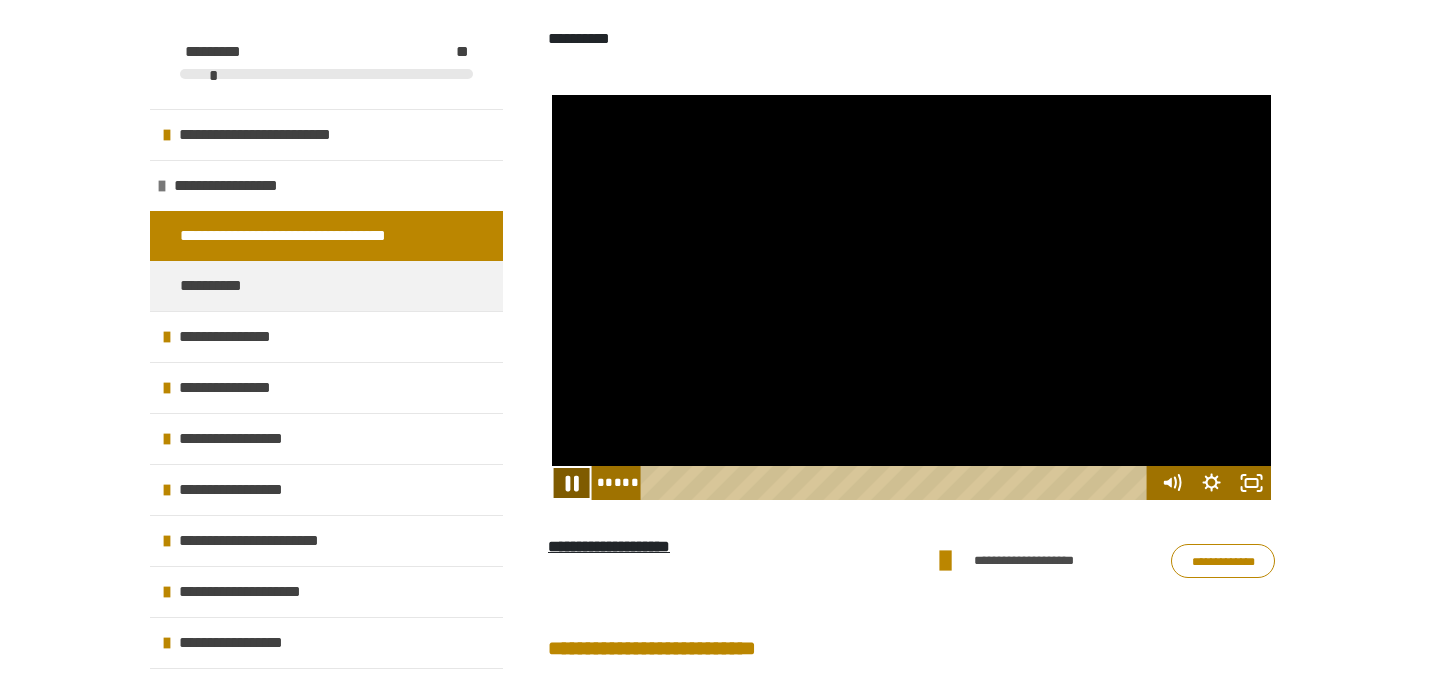 click 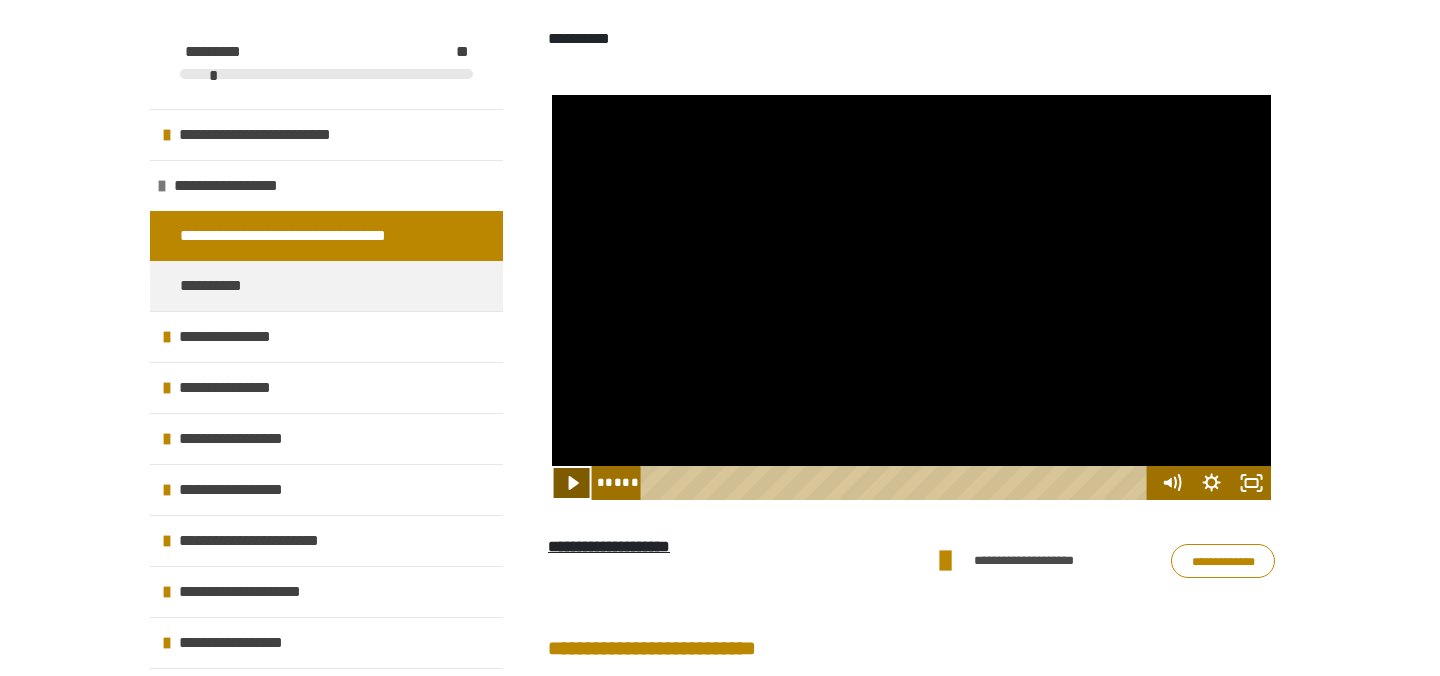 click 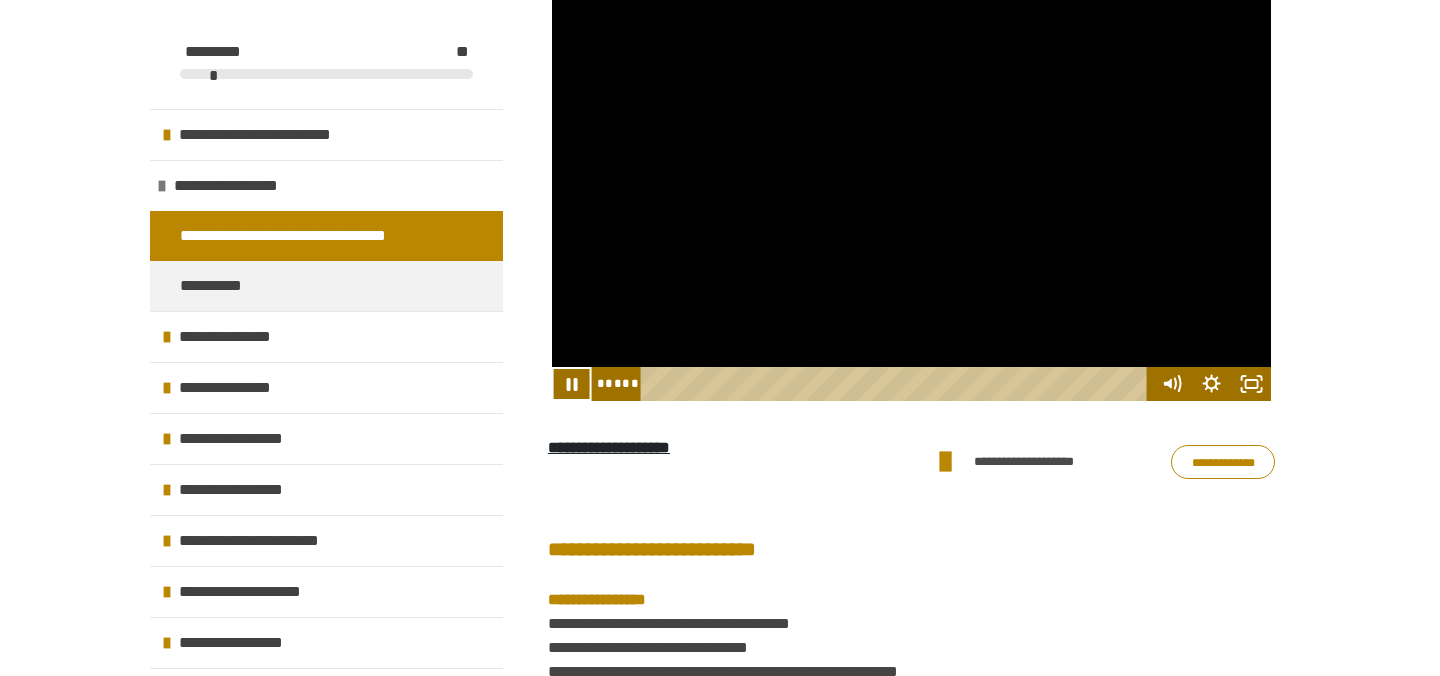 scroll, scrollTop: 992, scrollLeft: 0, axis: vertical 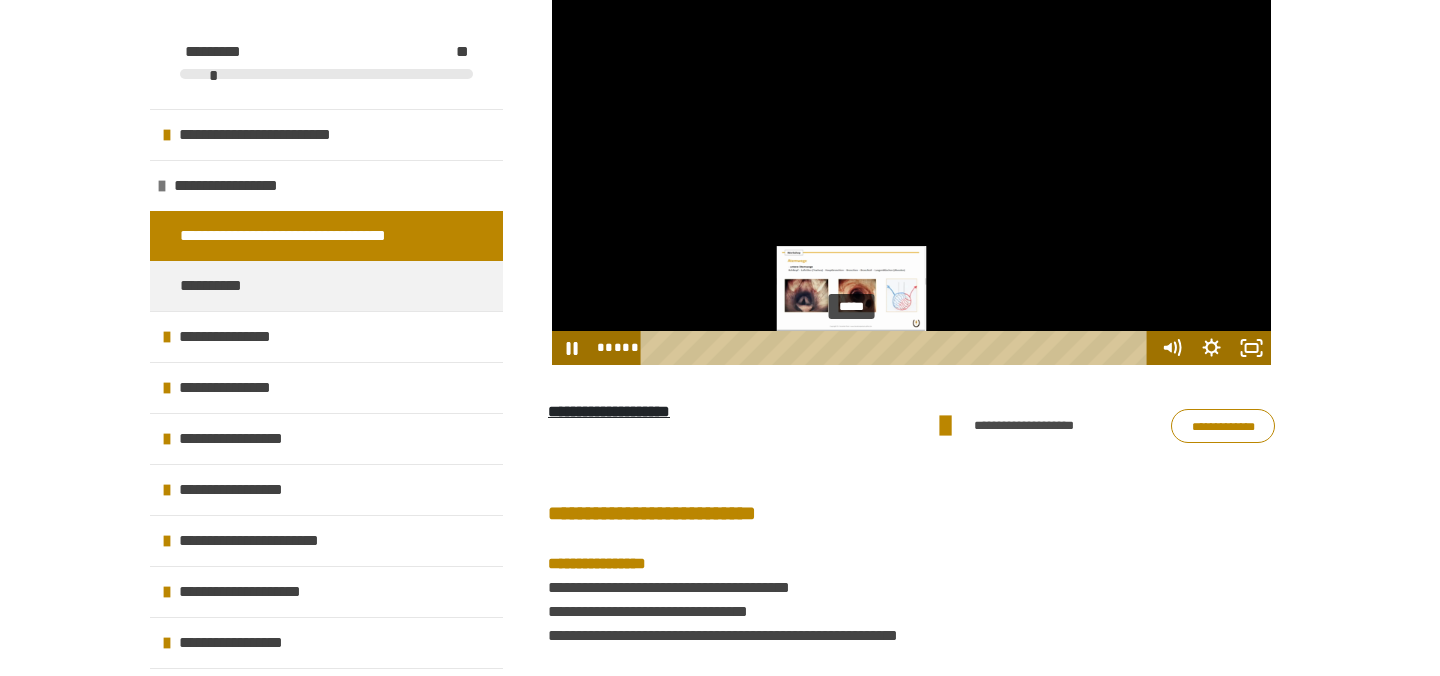drag, startPoint x: 740, startPoint y: 373, endPoint x: 853, endPoint y: 376, distance: 113.03982 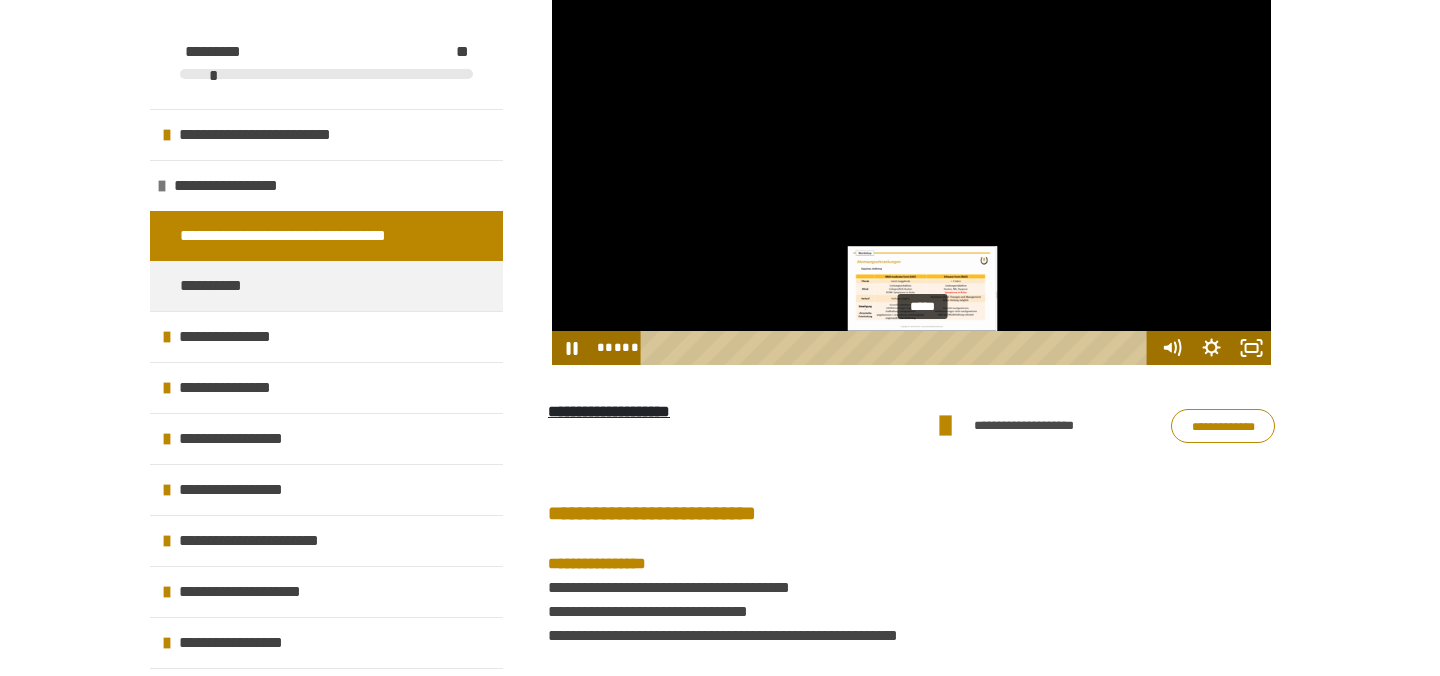 drag, startPoint x: 853, startPoint y: 371, endPoint x: 926, endPoint y: 374, distance: 73.061615 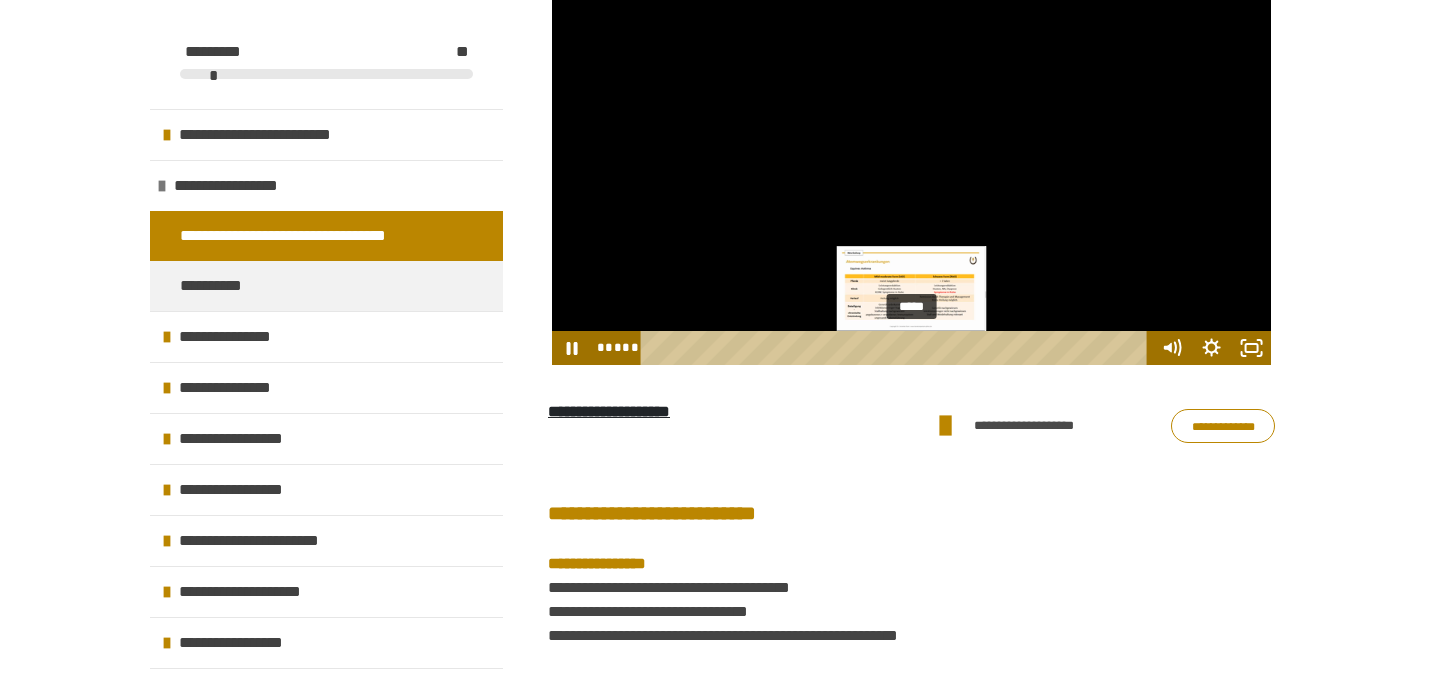 drag, startPoint x: 926, startPoint y: 374, endPoint x: 914, endPoint y: 374, distance: 12 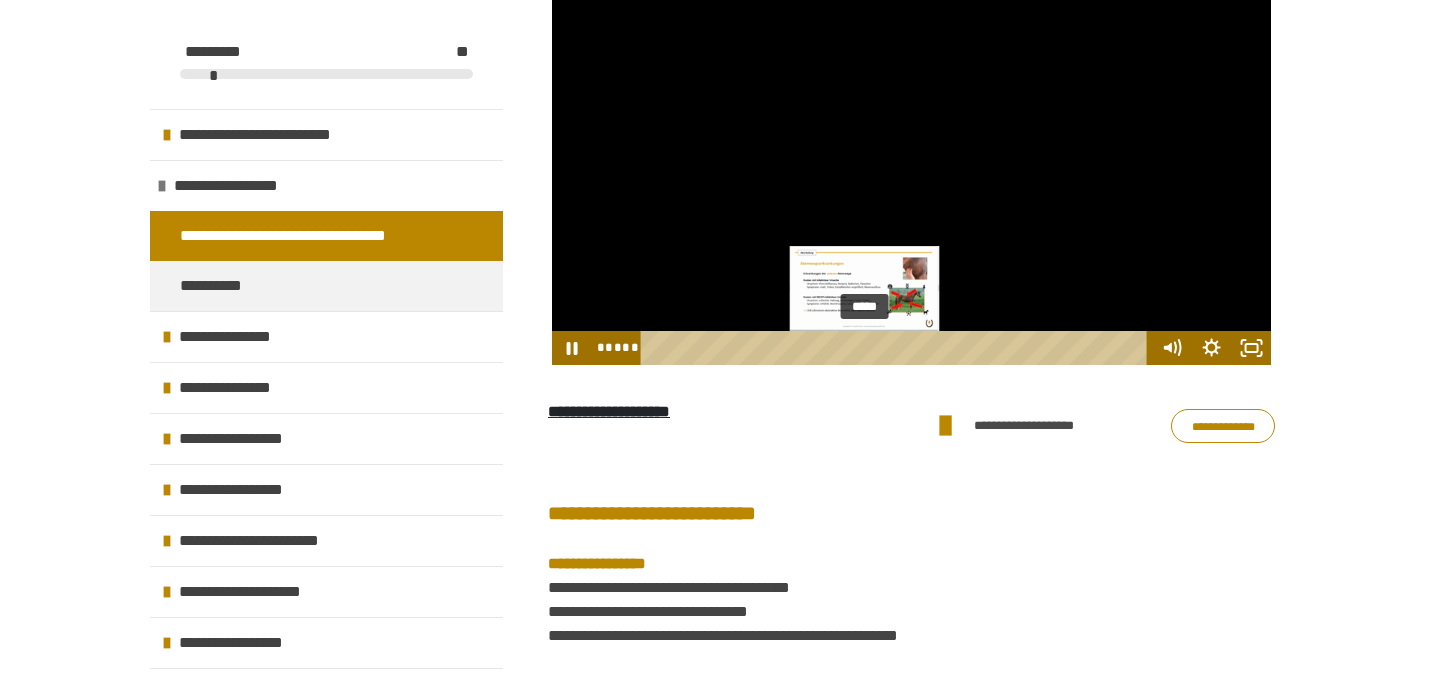 drag, startPoint x: 914, startPoint y: 374, endPoint x: 851, endPoint y: 374, distance: 63 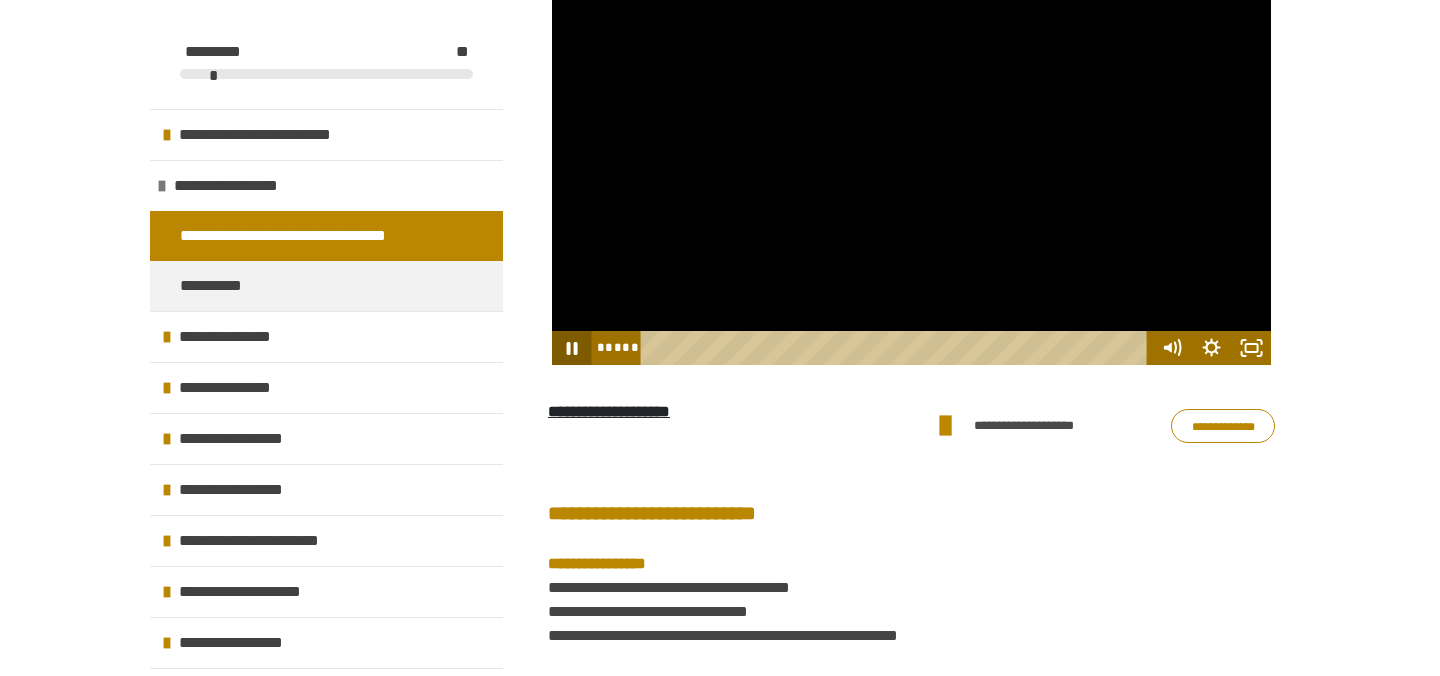 click 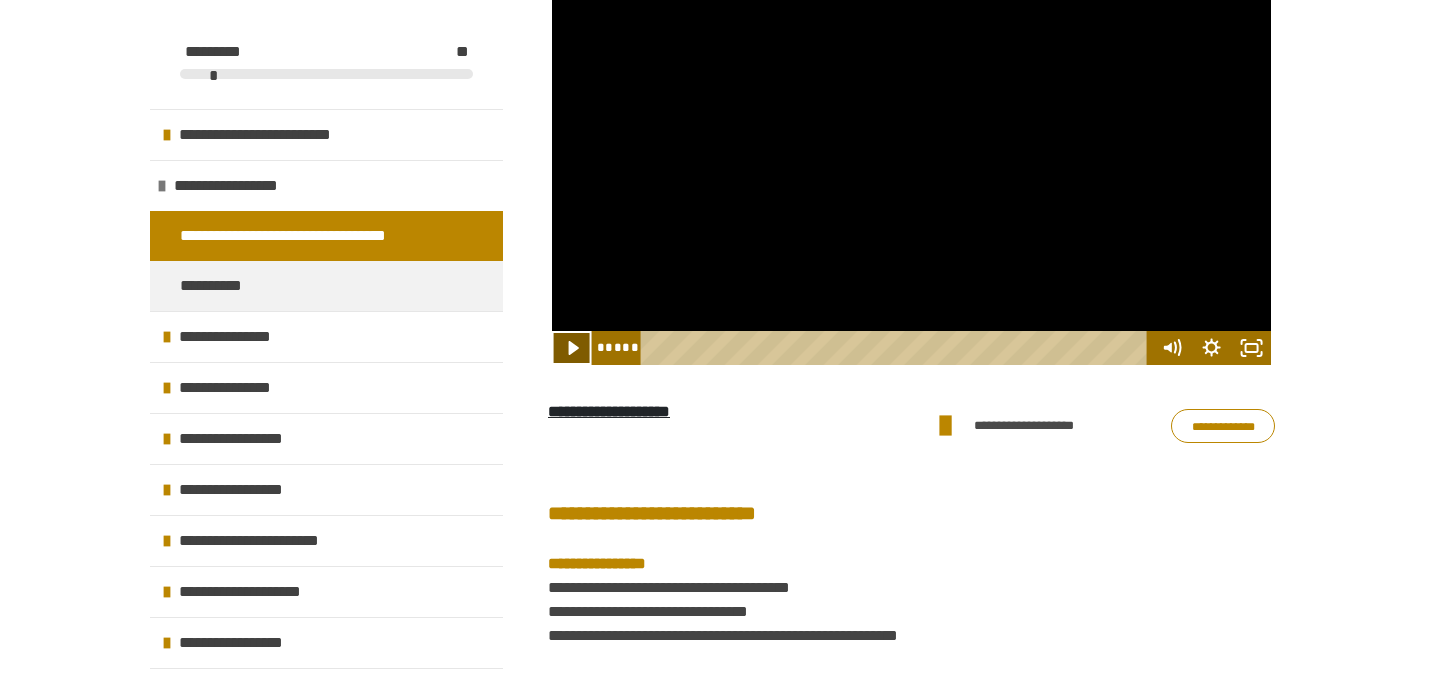 click 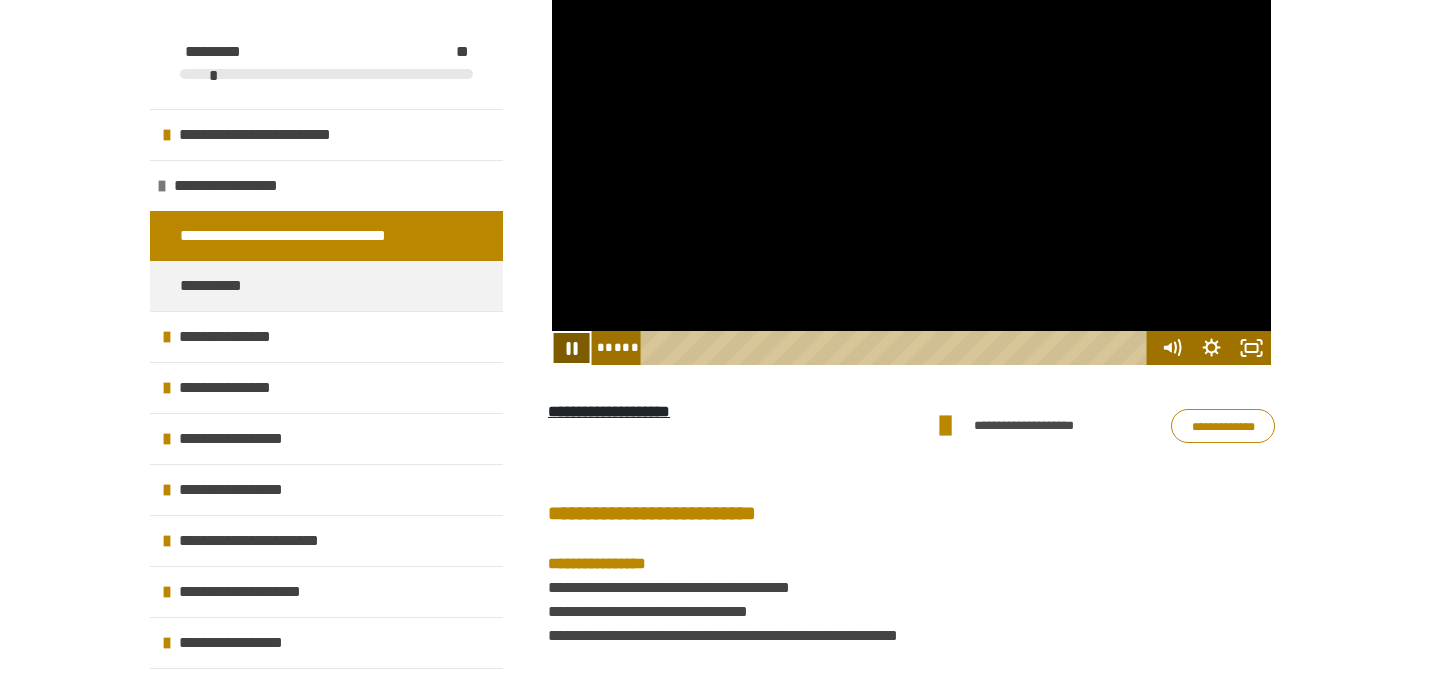 click 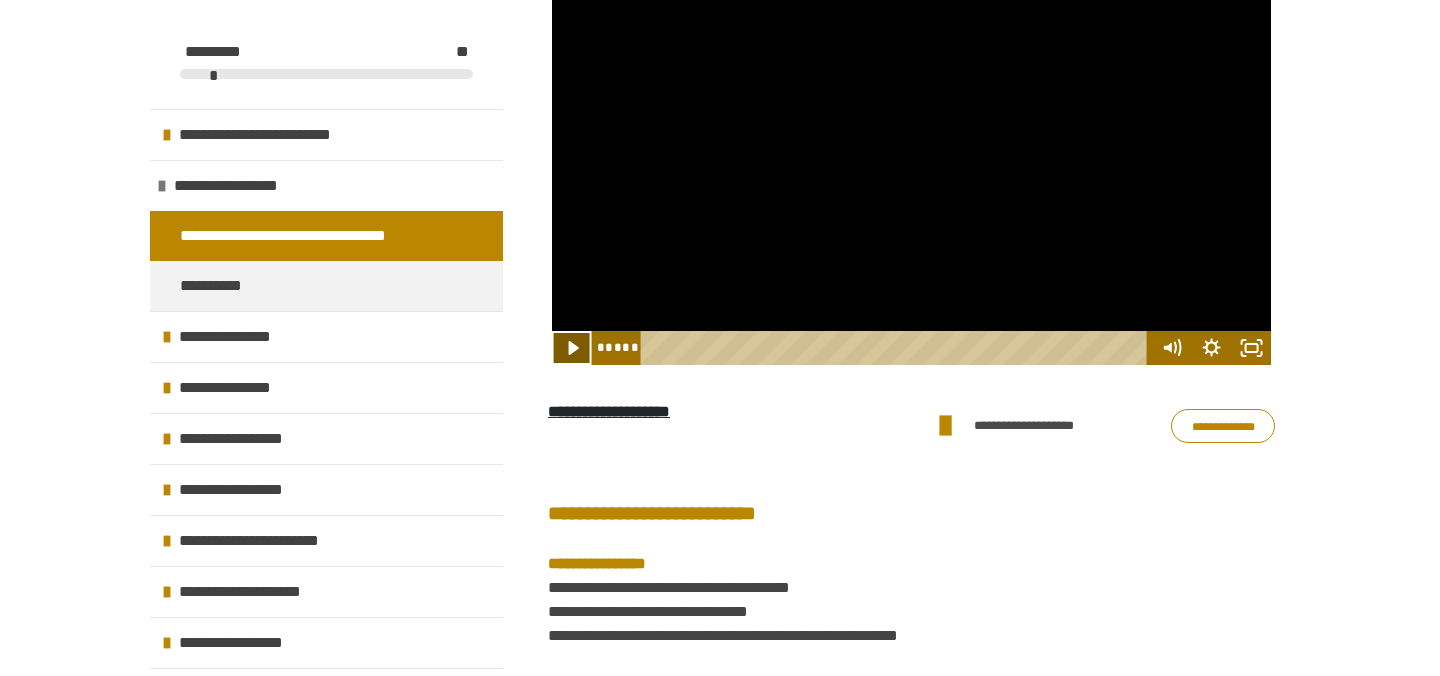 click 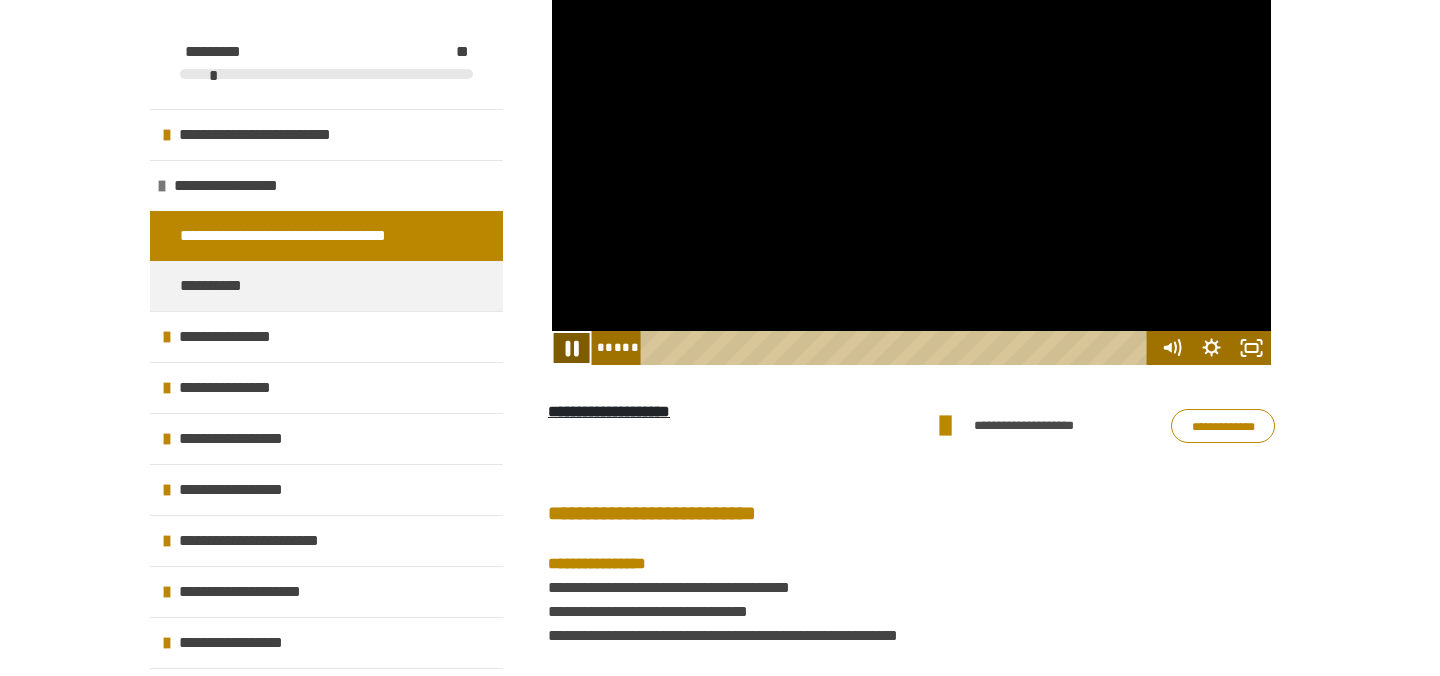 click 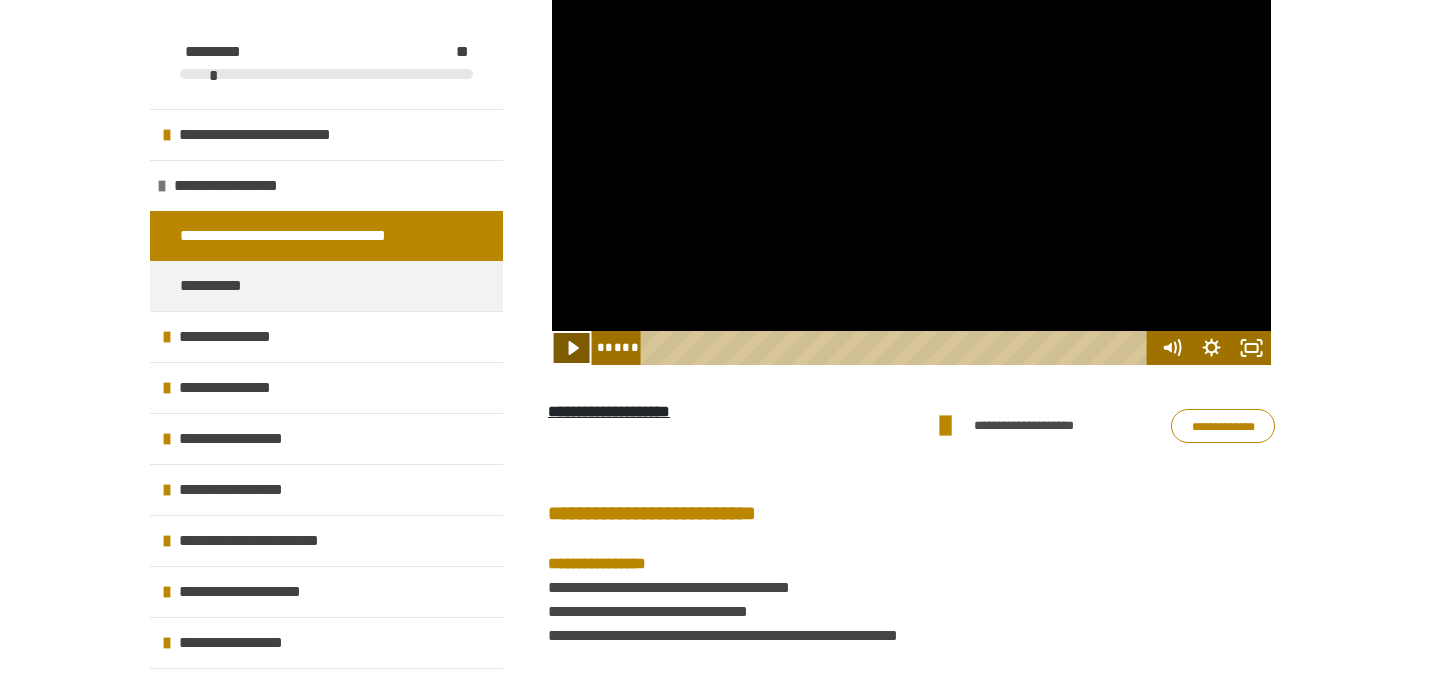 click 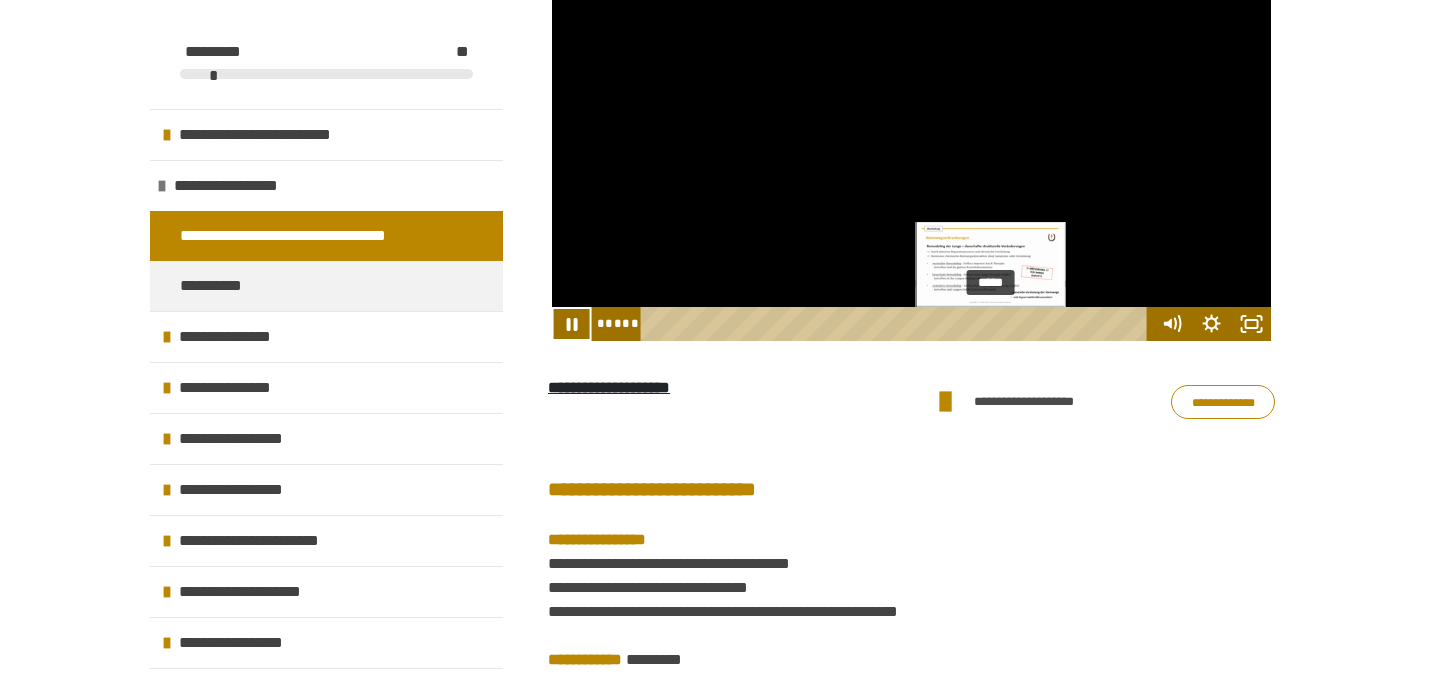 scroll, scrollTop: 1039, scrollLeft: 0, axis: vertical 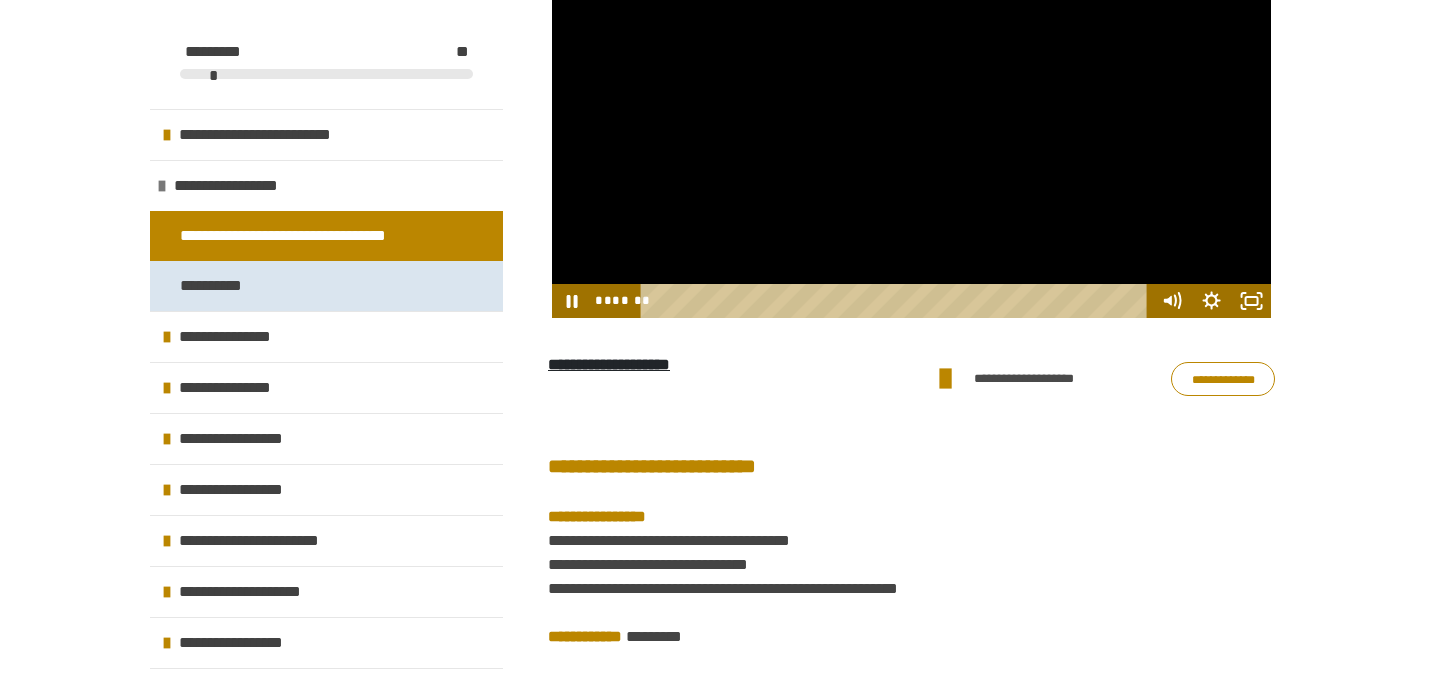 click on "**********" at bounding box center [215, 286] 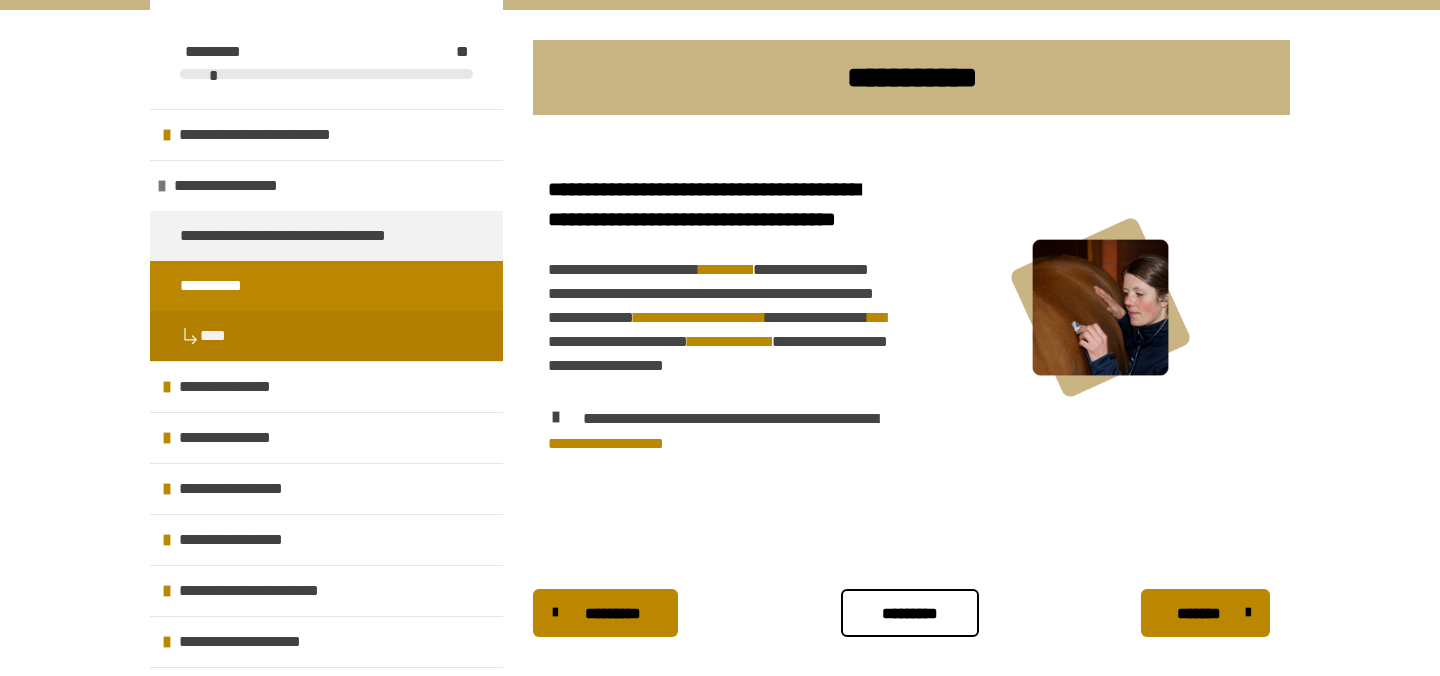 scroll, scrollTop: 436, scrollLeft: 0, axis: vertical 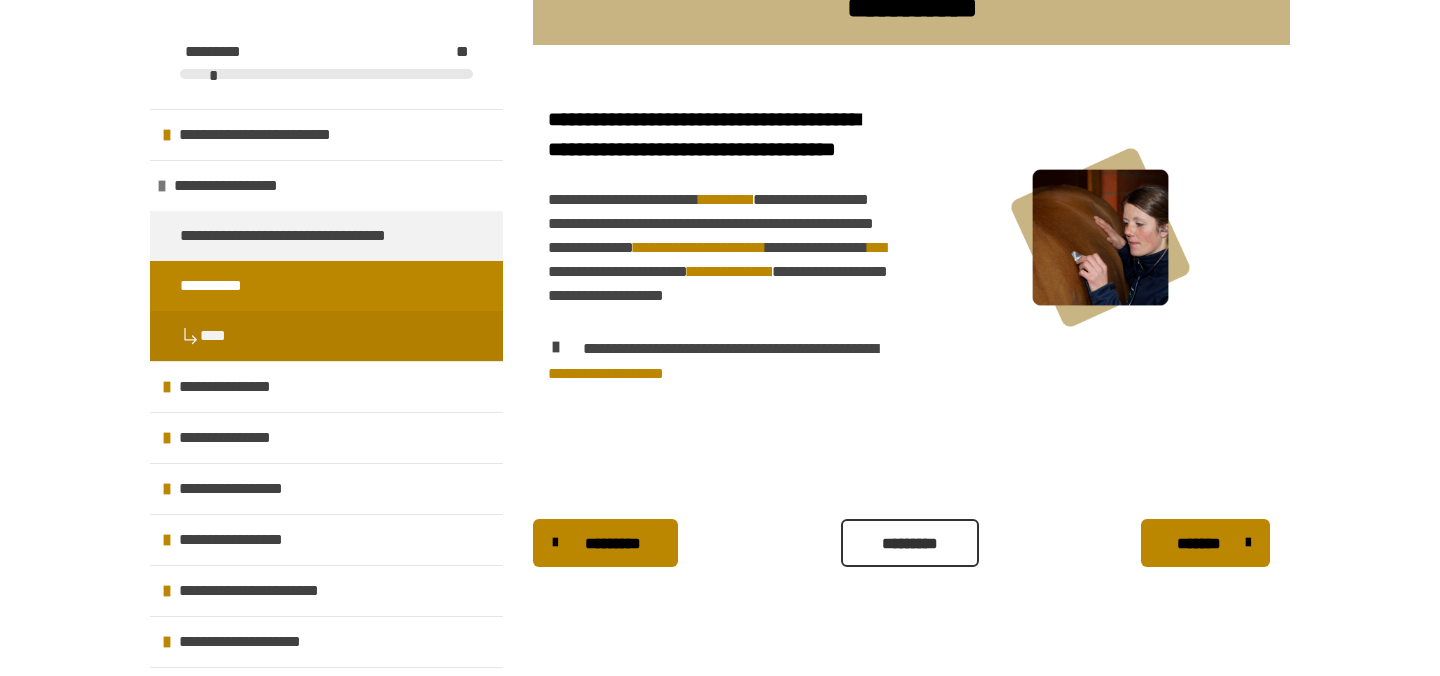 click on "*********" at bounding box center (910, 544) 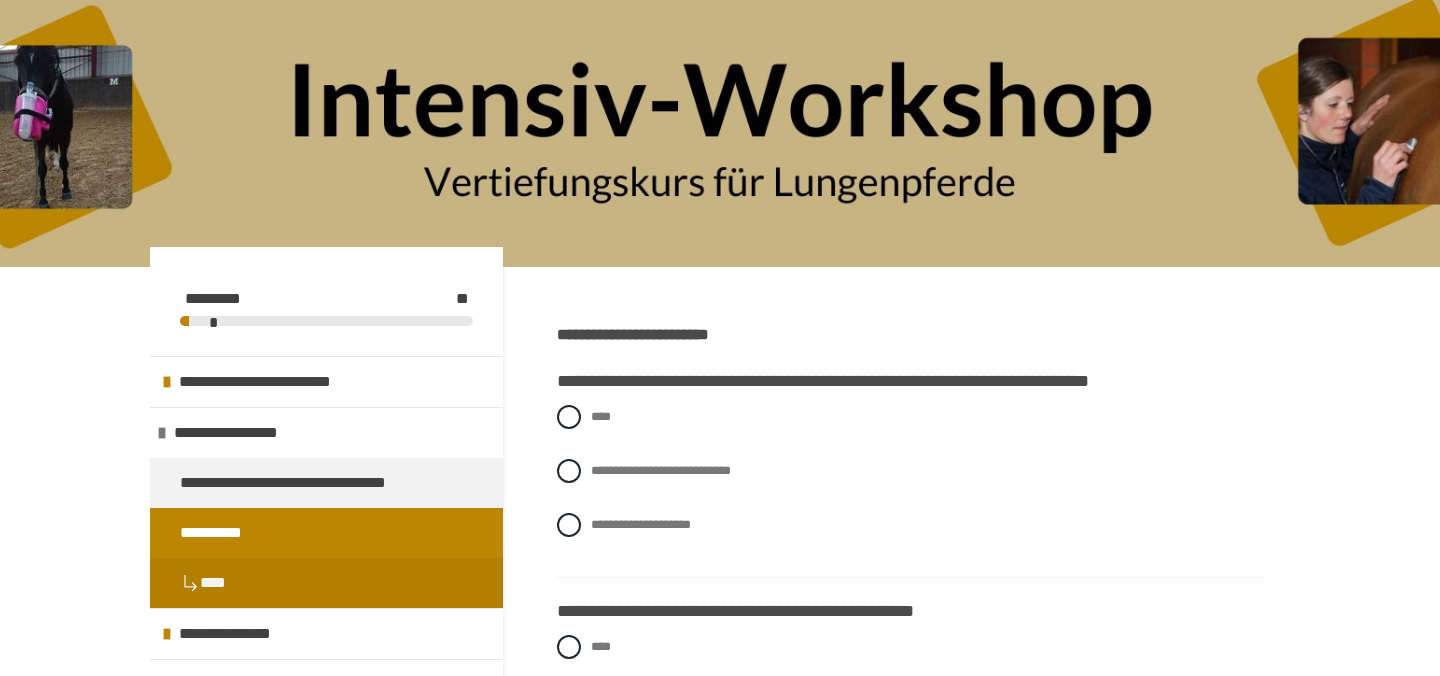 scroll, scrollTop: 150, scrollLeft: 0, axis: vertical 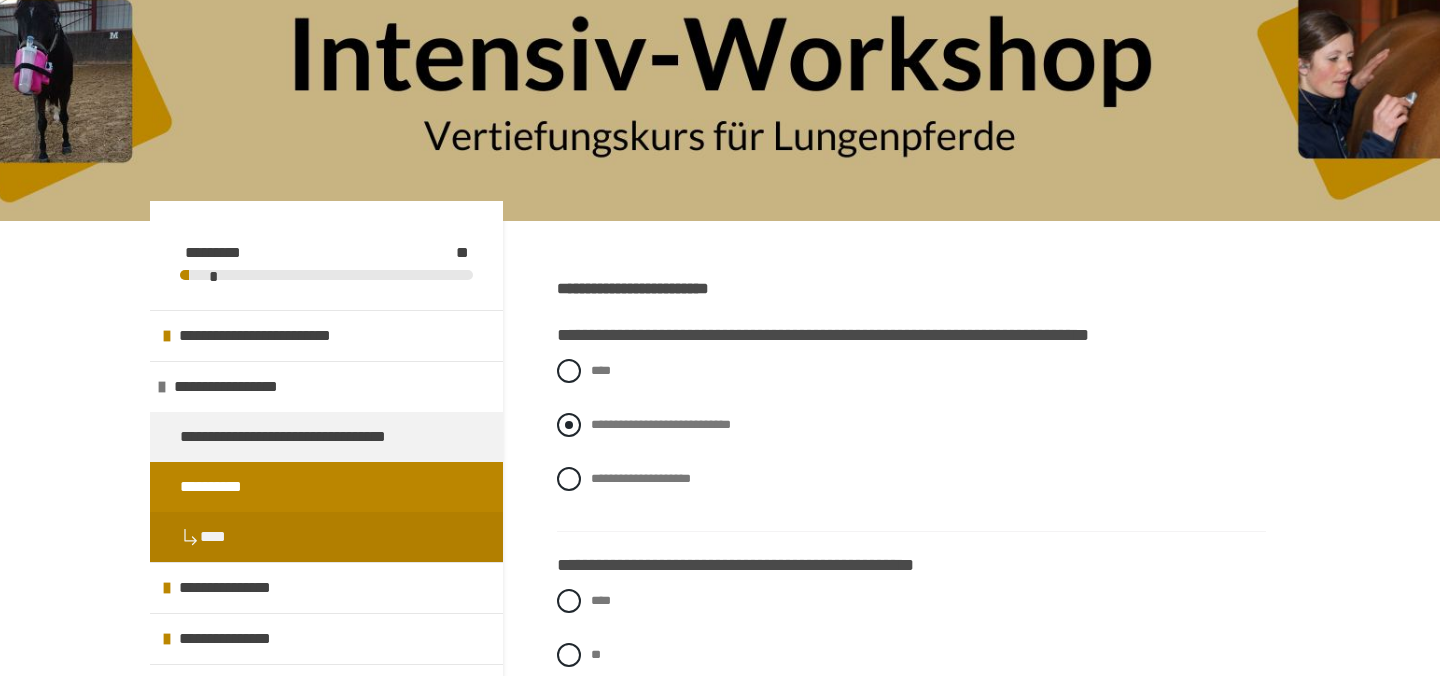 click on "**********" at bounding box center (911, 425) 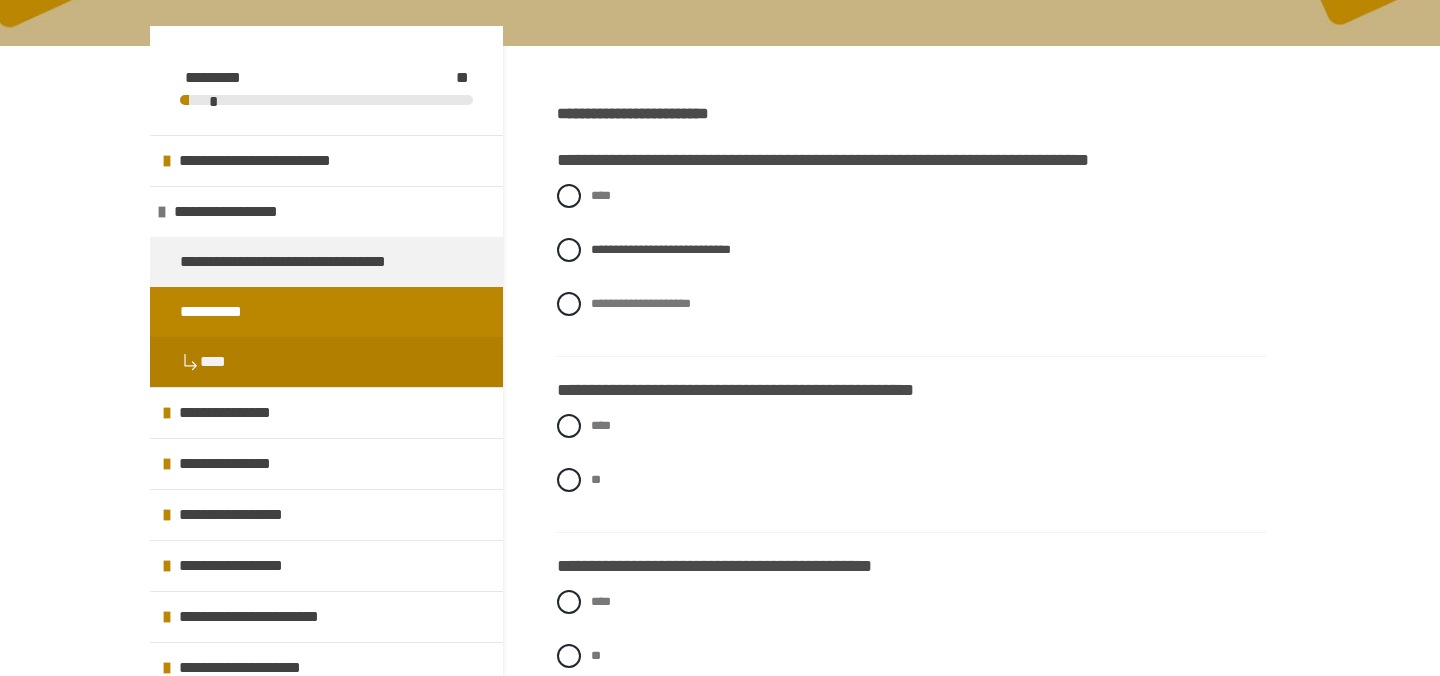 scroll, scrollTop: 338, scrollLeft: 0, axis: vertical 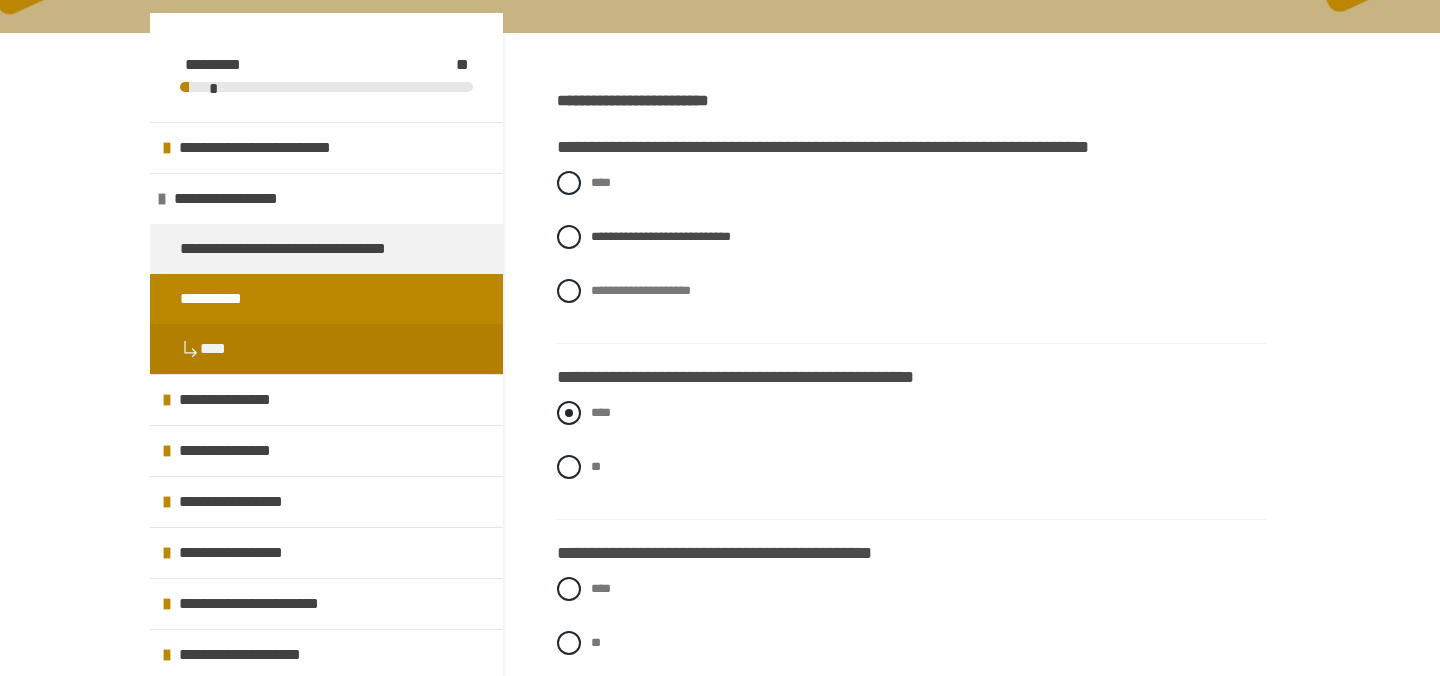click at bounding box center [569, 413] 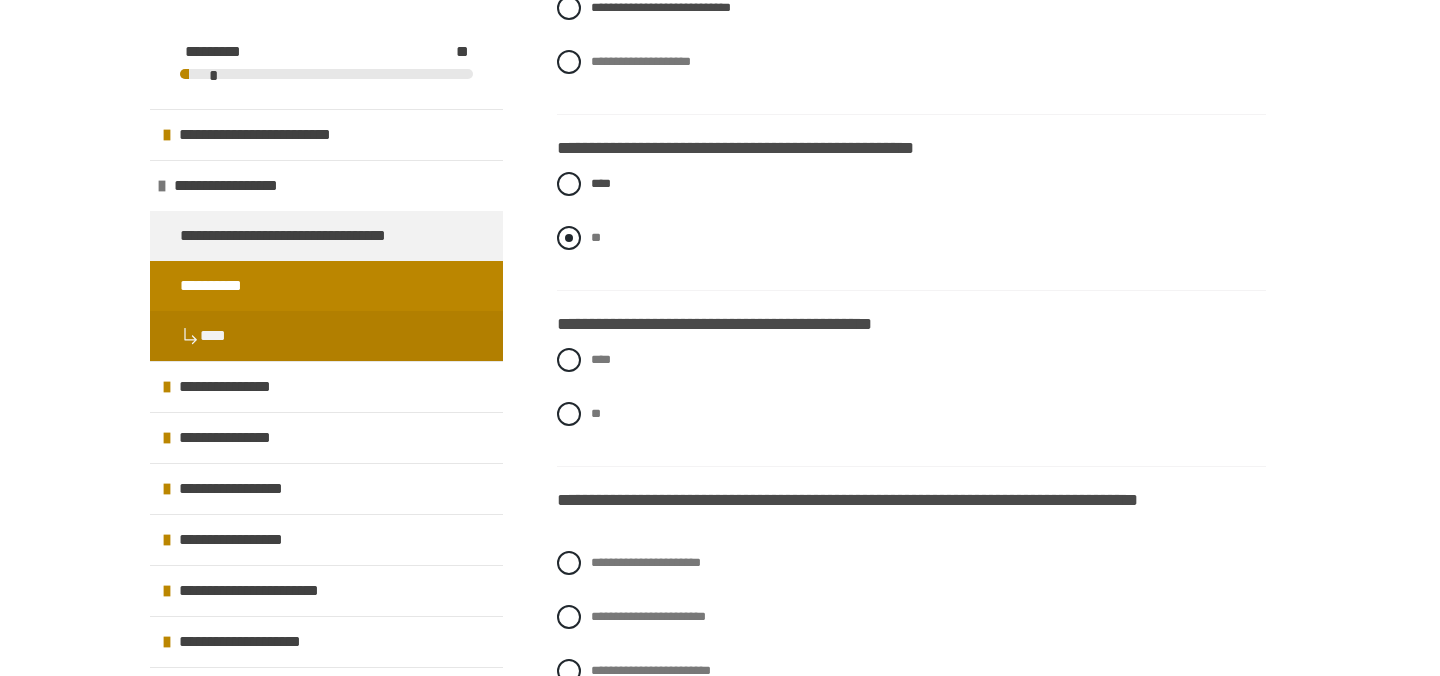 scroll, scrollTop: 569, scrollLeft: 0, axis: vertical 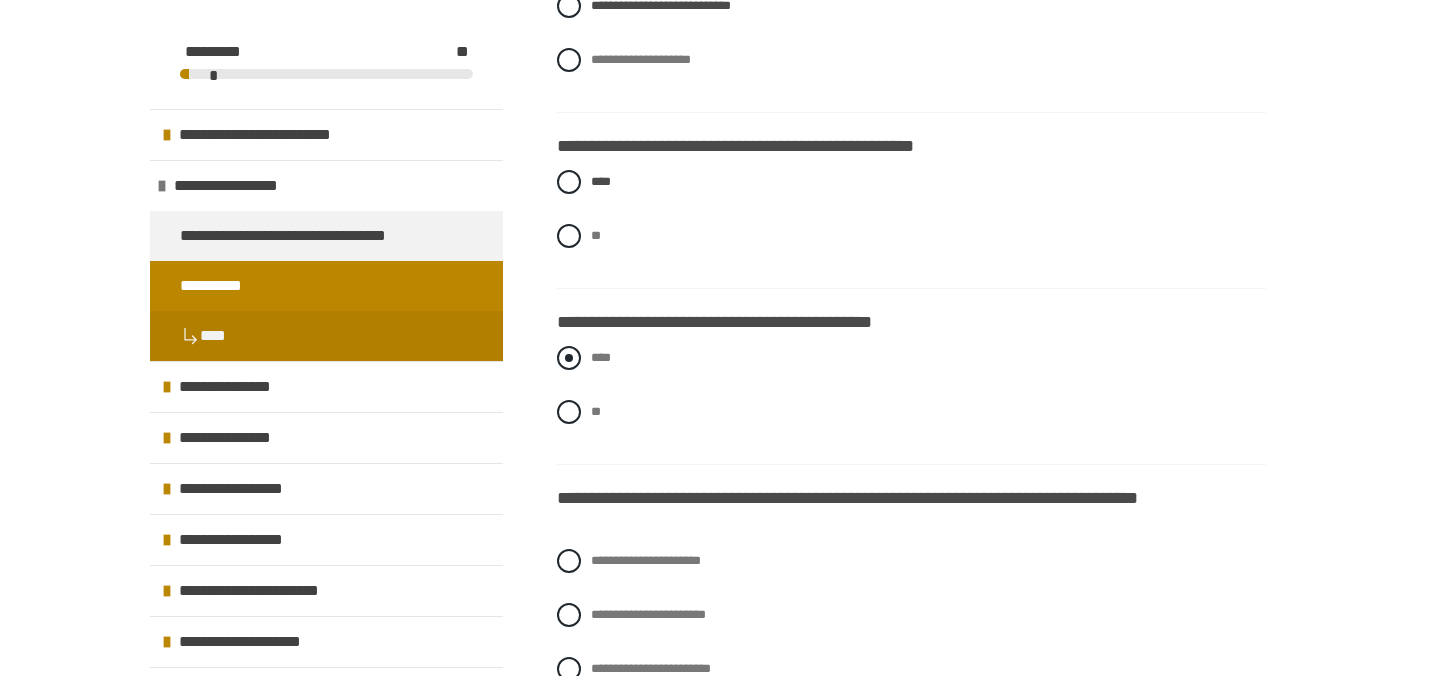 click at bounding box center (569, 358) 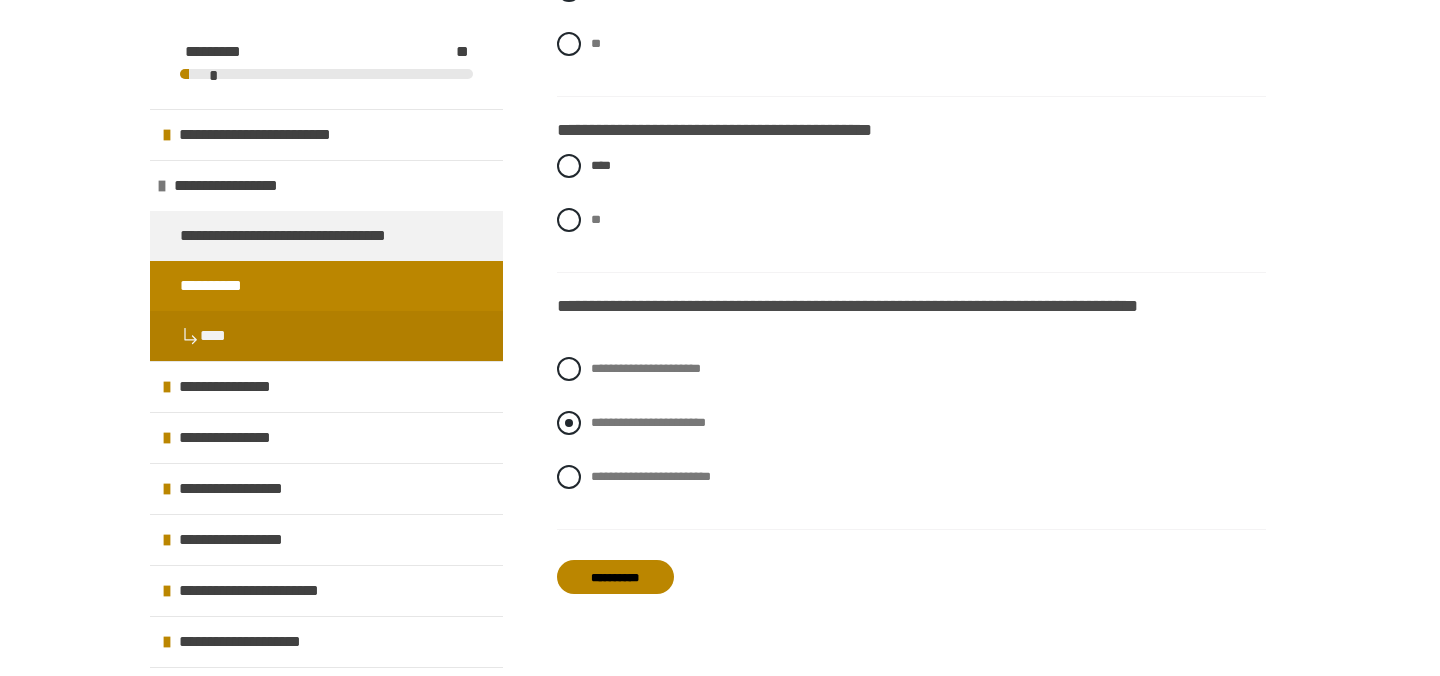 scroll, scrollTop: 774, scrollLeft: 0, axis: vertical 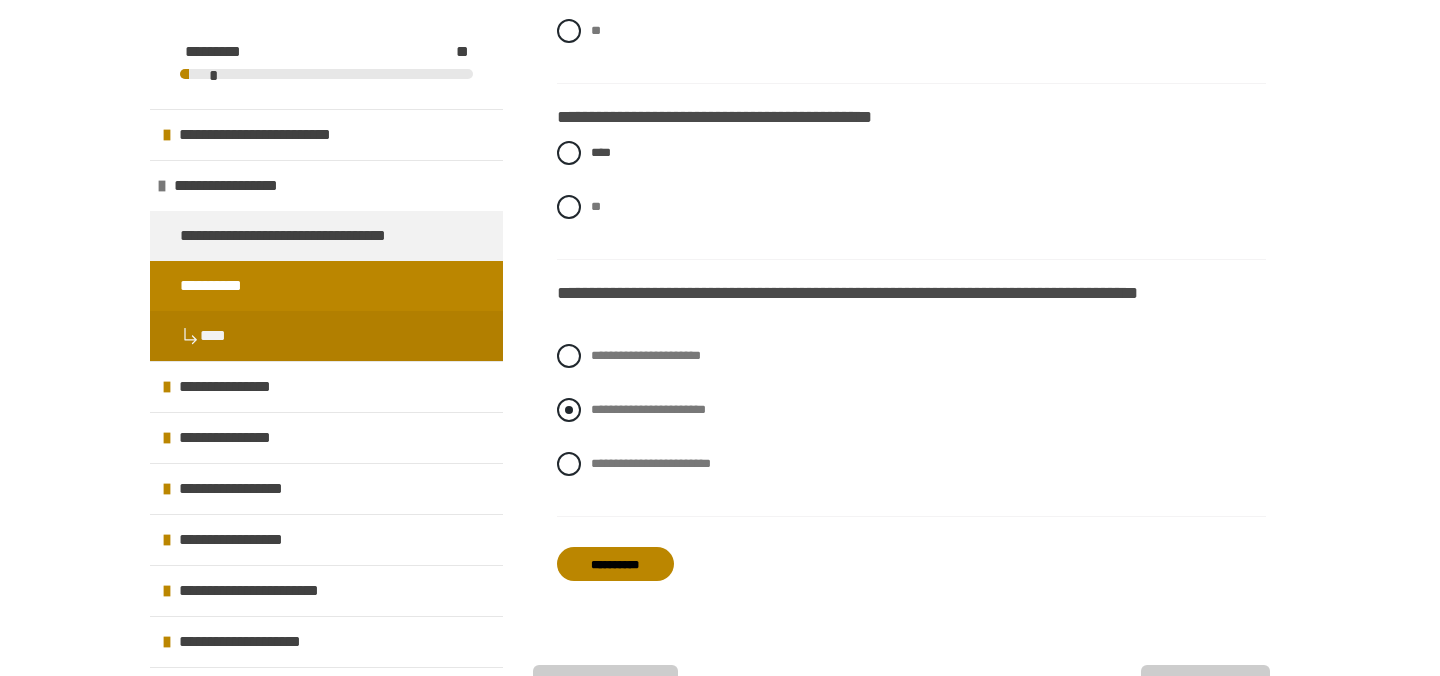click at bounding box center (569, 410) 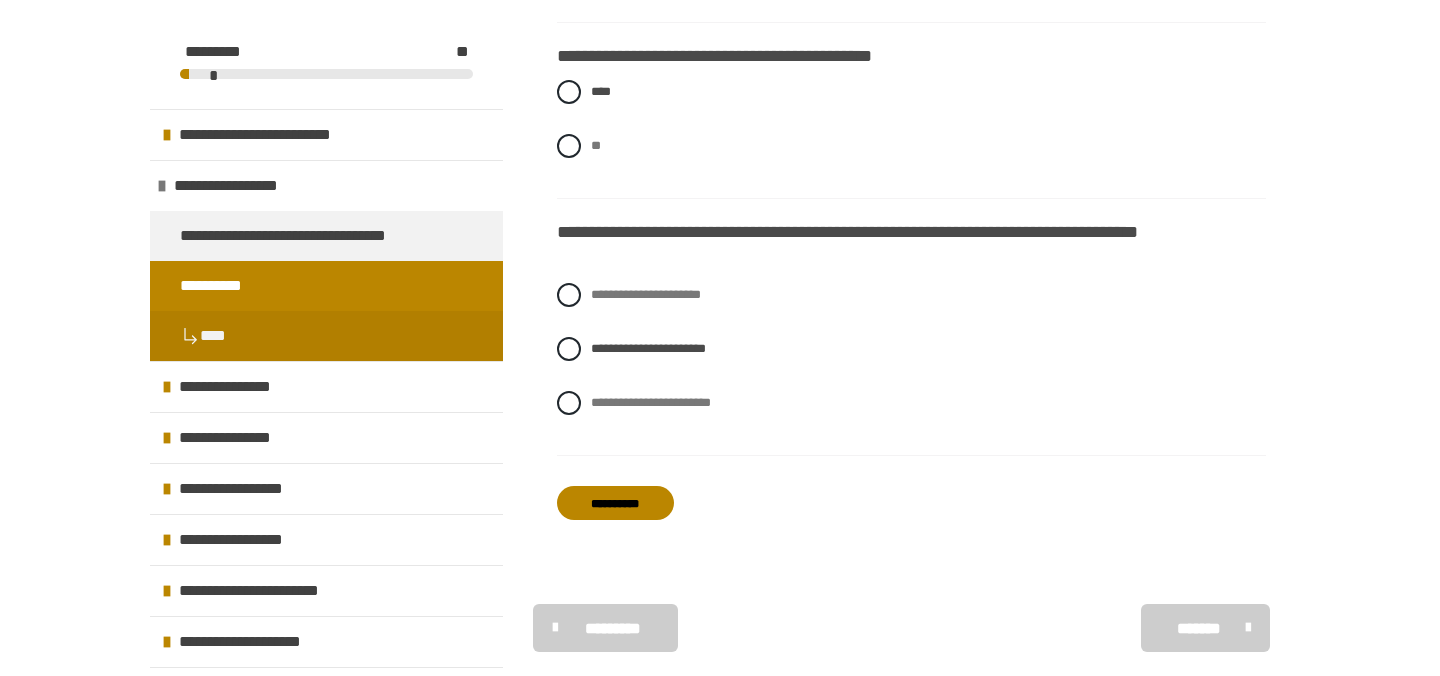 scroll, scrollTop: 855, scrollLeft: 0, axis: vertical 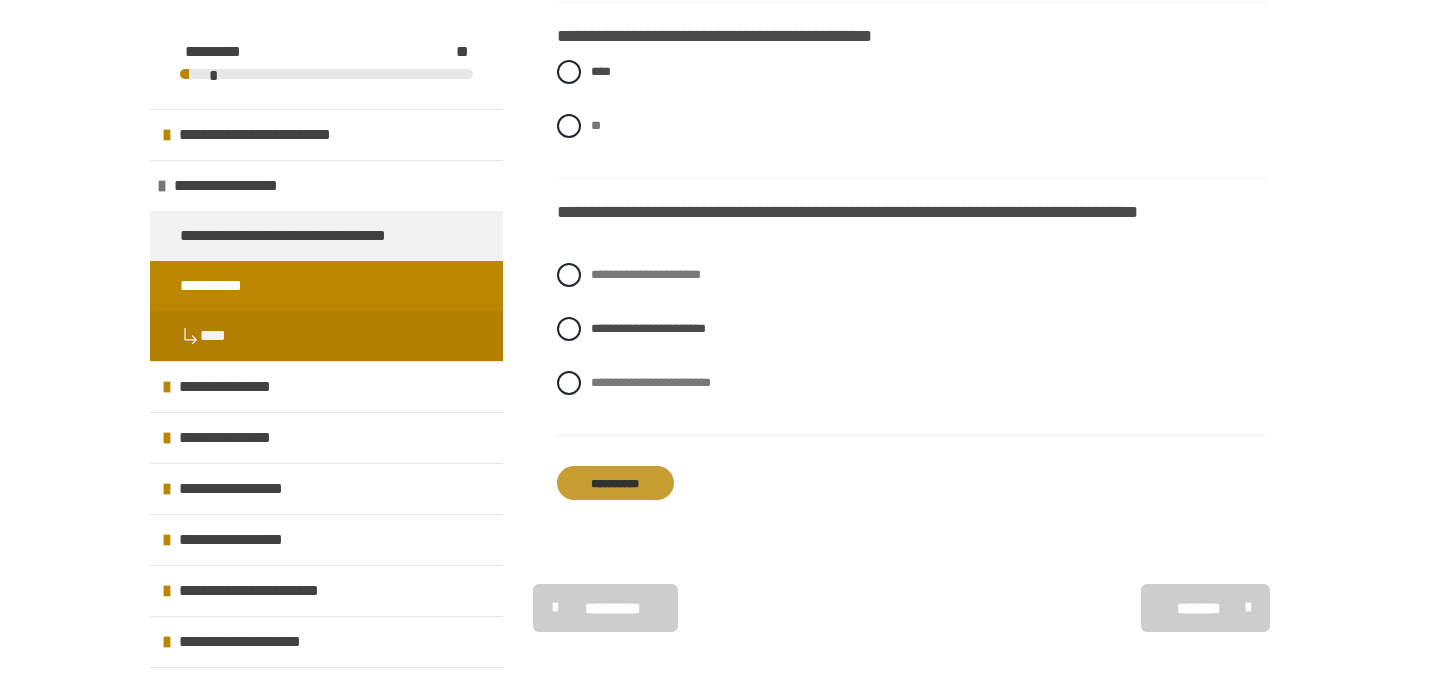 click on "**********" at bounding box center (615, 483) 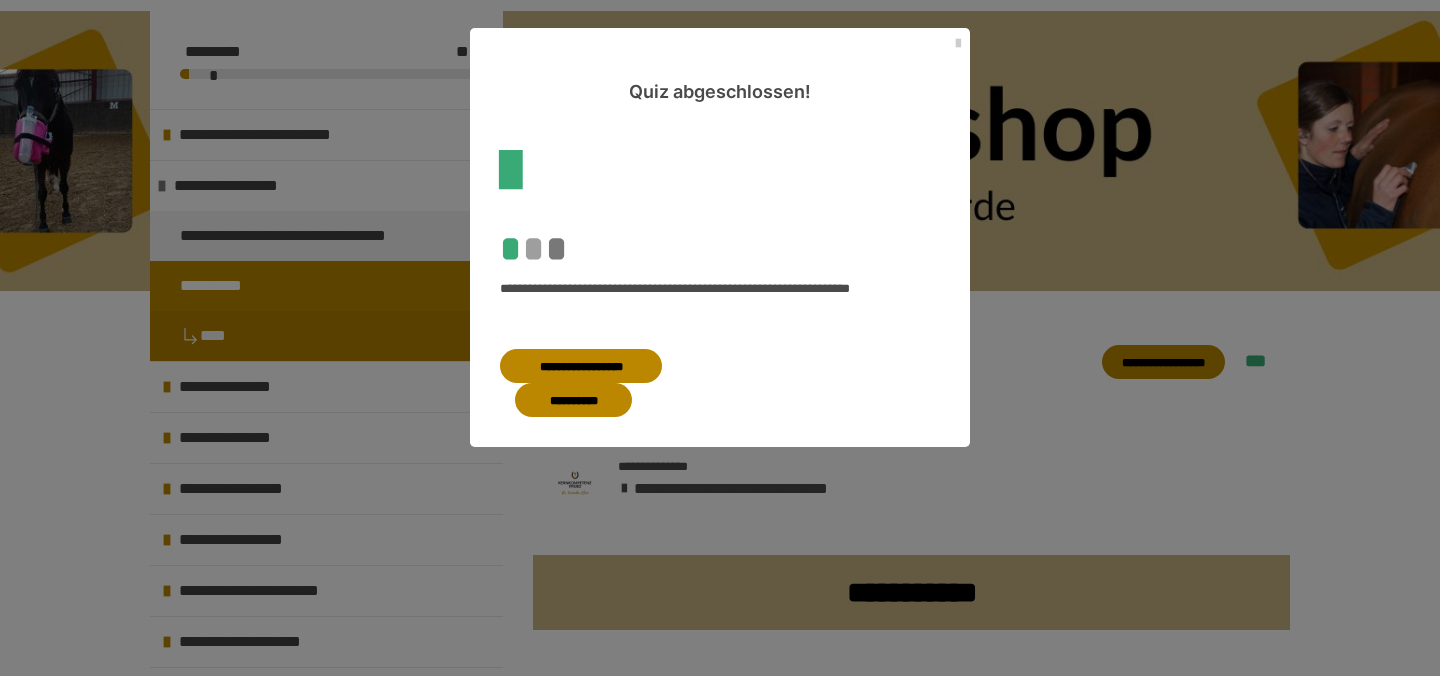 scroll, scrollTop: 654, scrollLeft: 0, axis: vertical 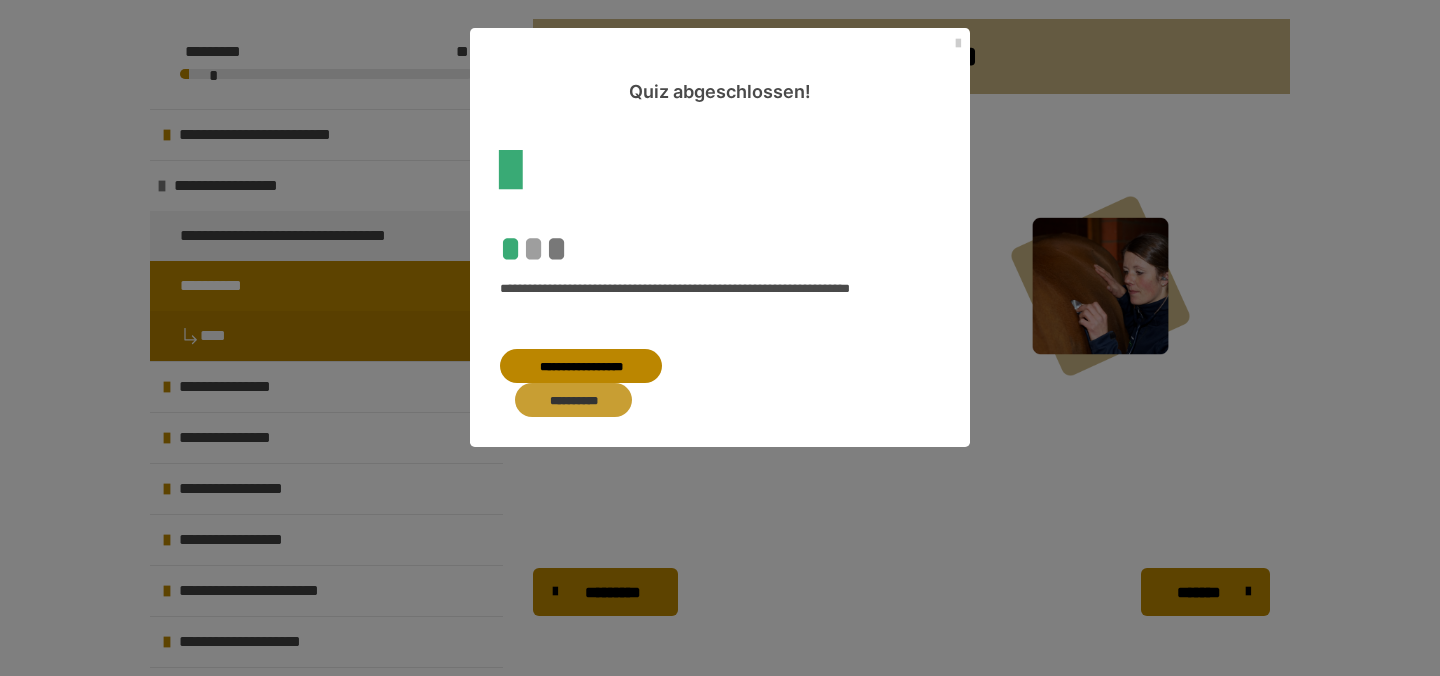 click on "**********" at bounding box center [573, 400] 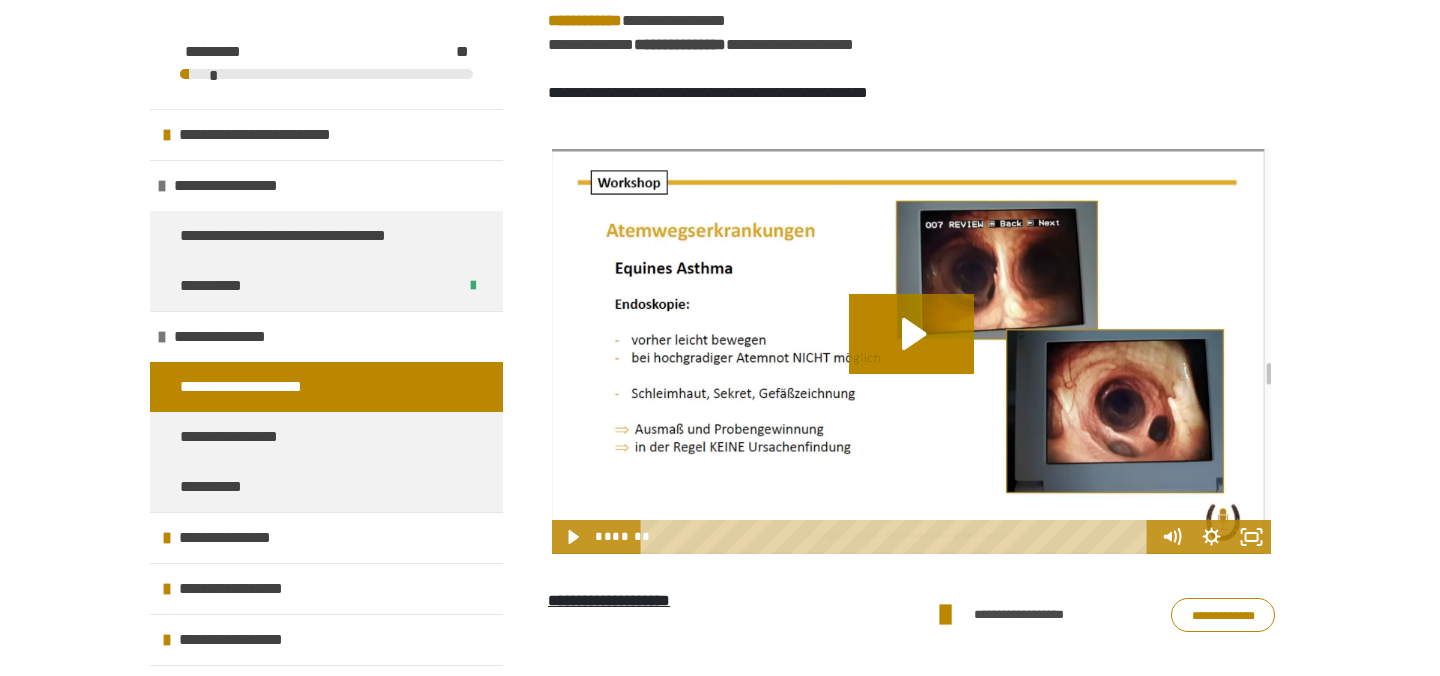 scroll, scrollTop: 1002, scrollLeft: 0, axis: vertical 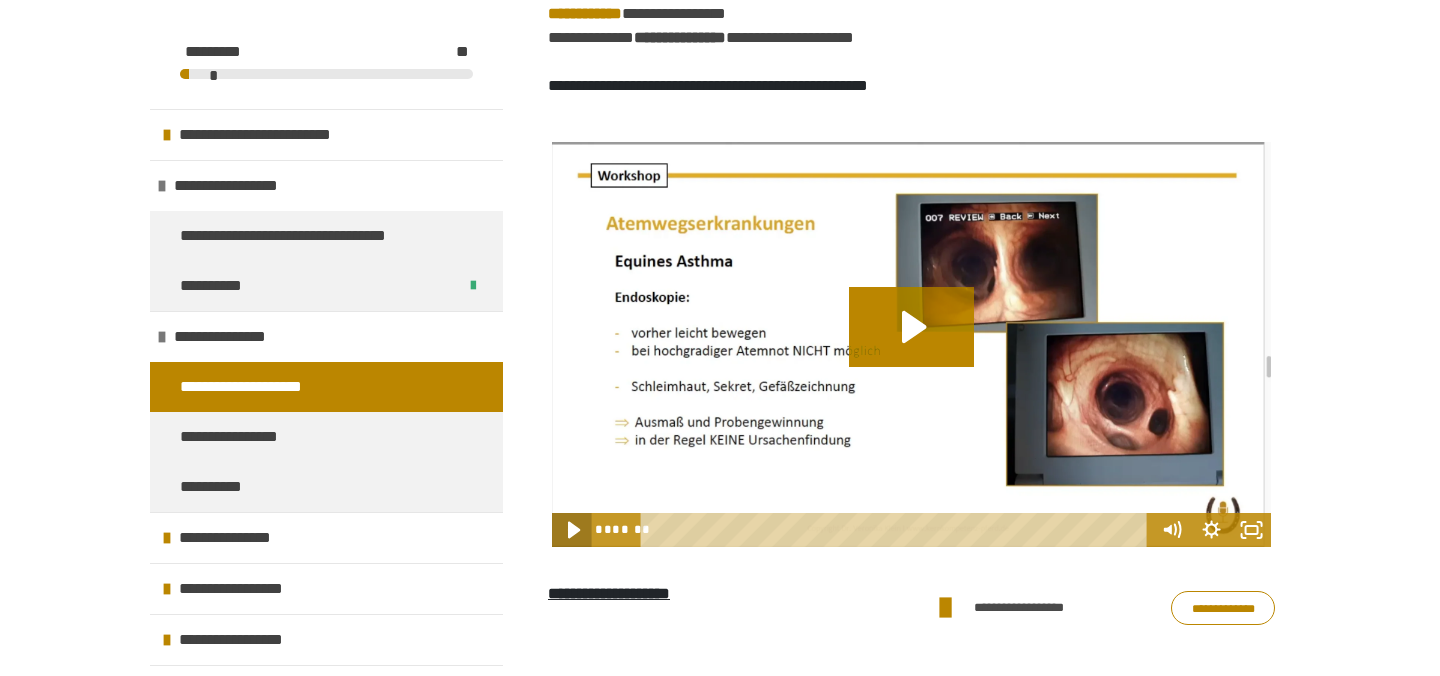 click 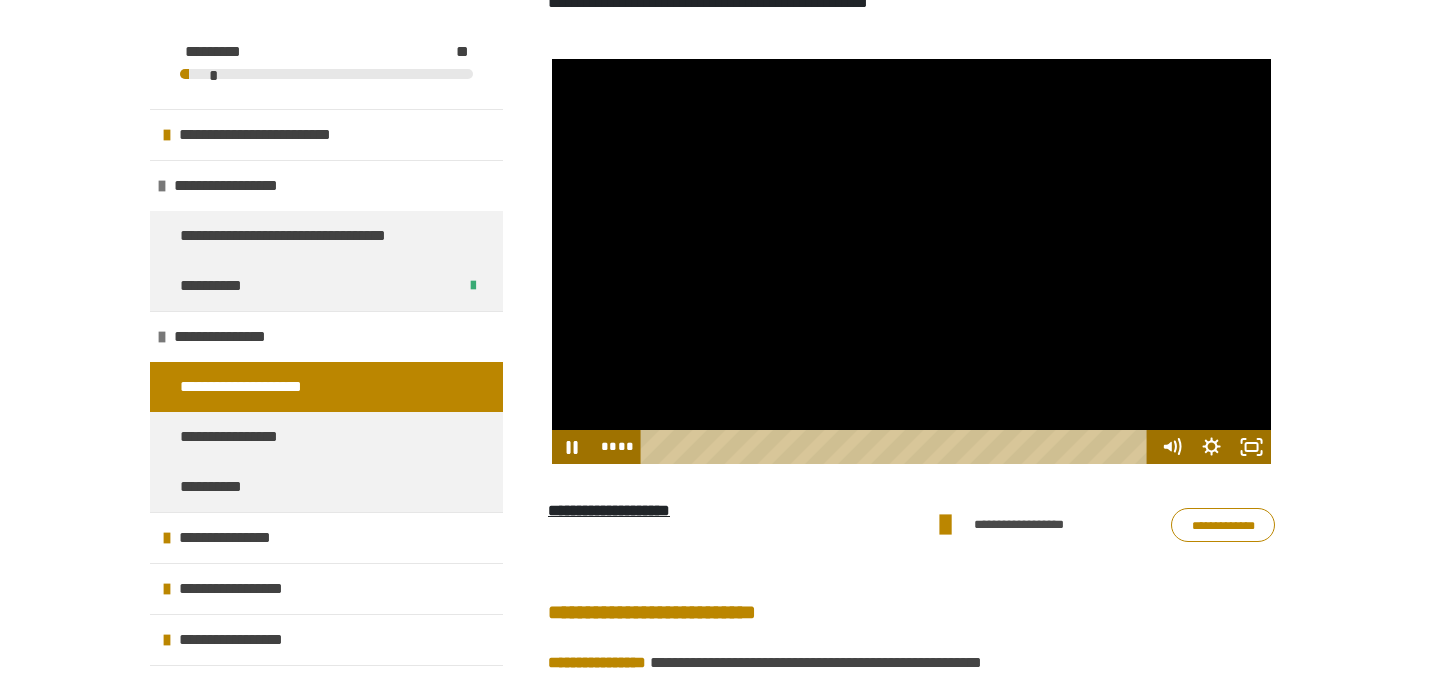 scroll, scrollTop: 1086, scrollLeft: 0, axis: vertical 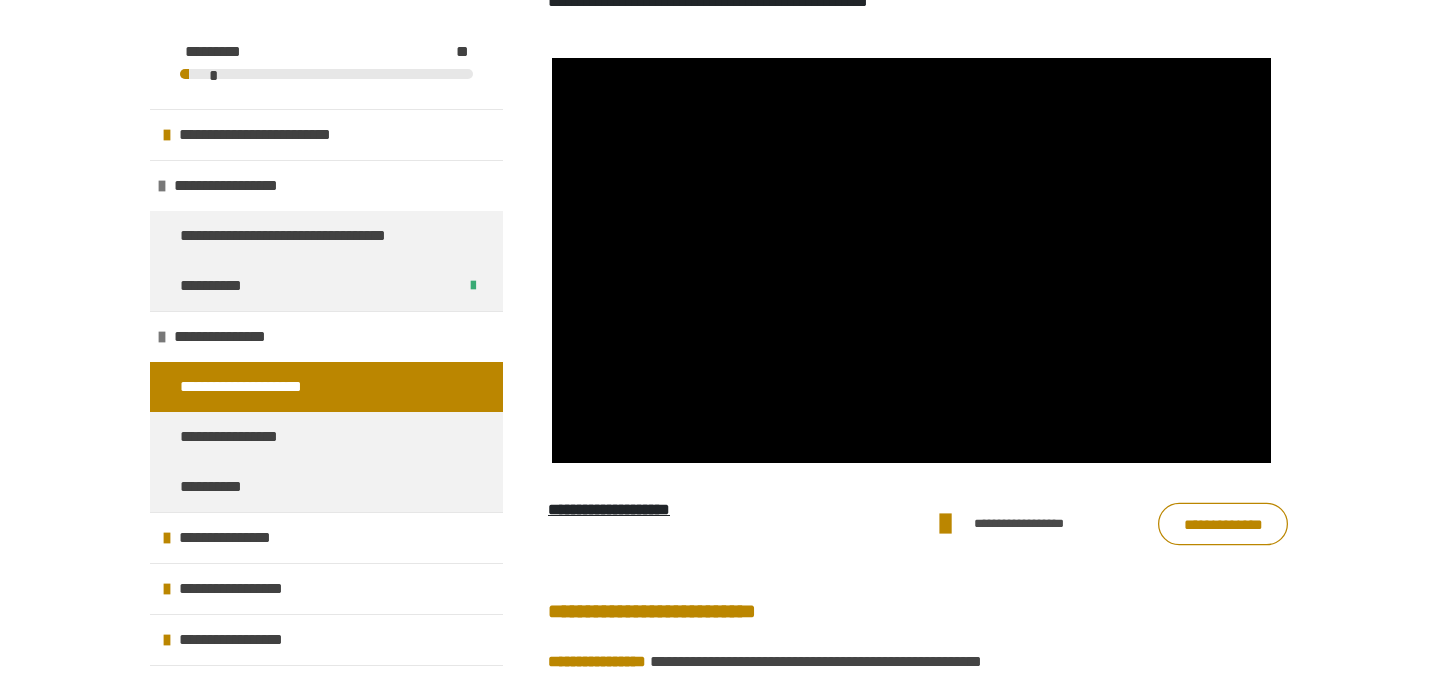 click on "**********" at bounding box center (1223, 524) 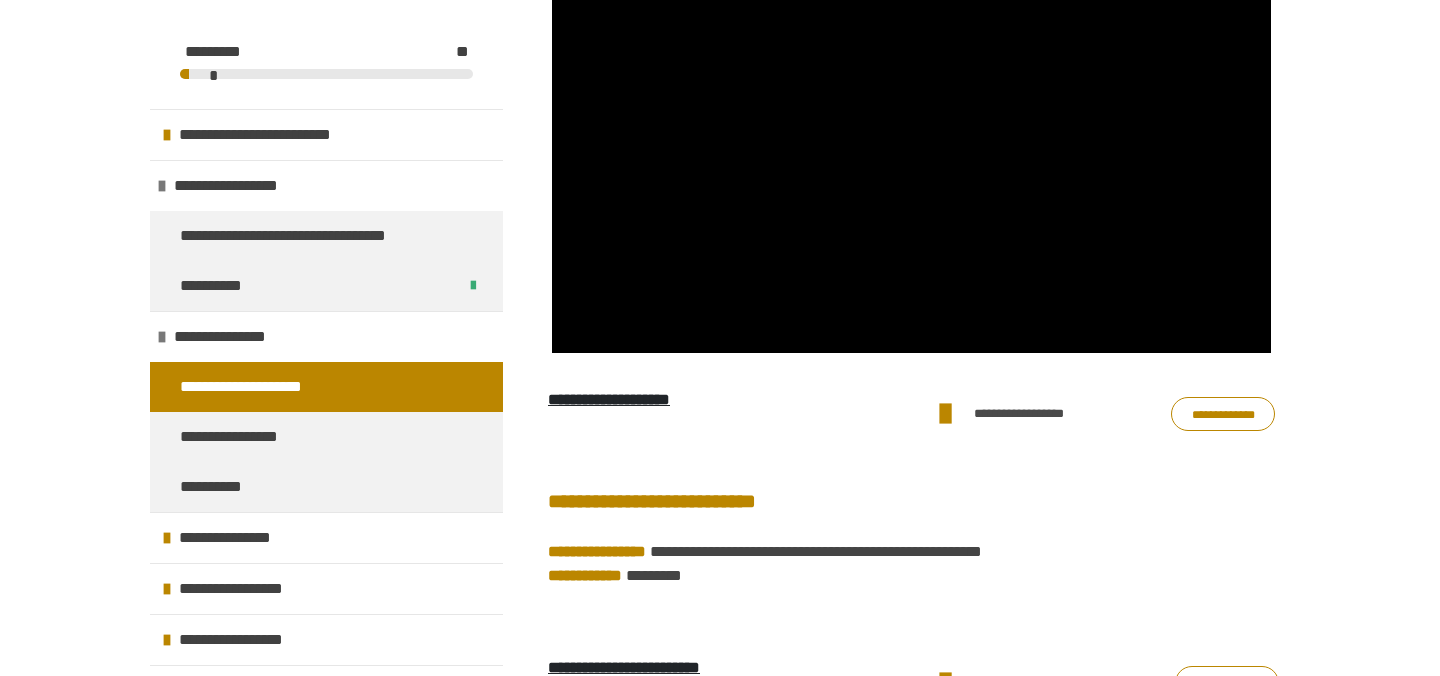 scroll, scrollTop: 1194, scrollLeft: 0, axis: vertical 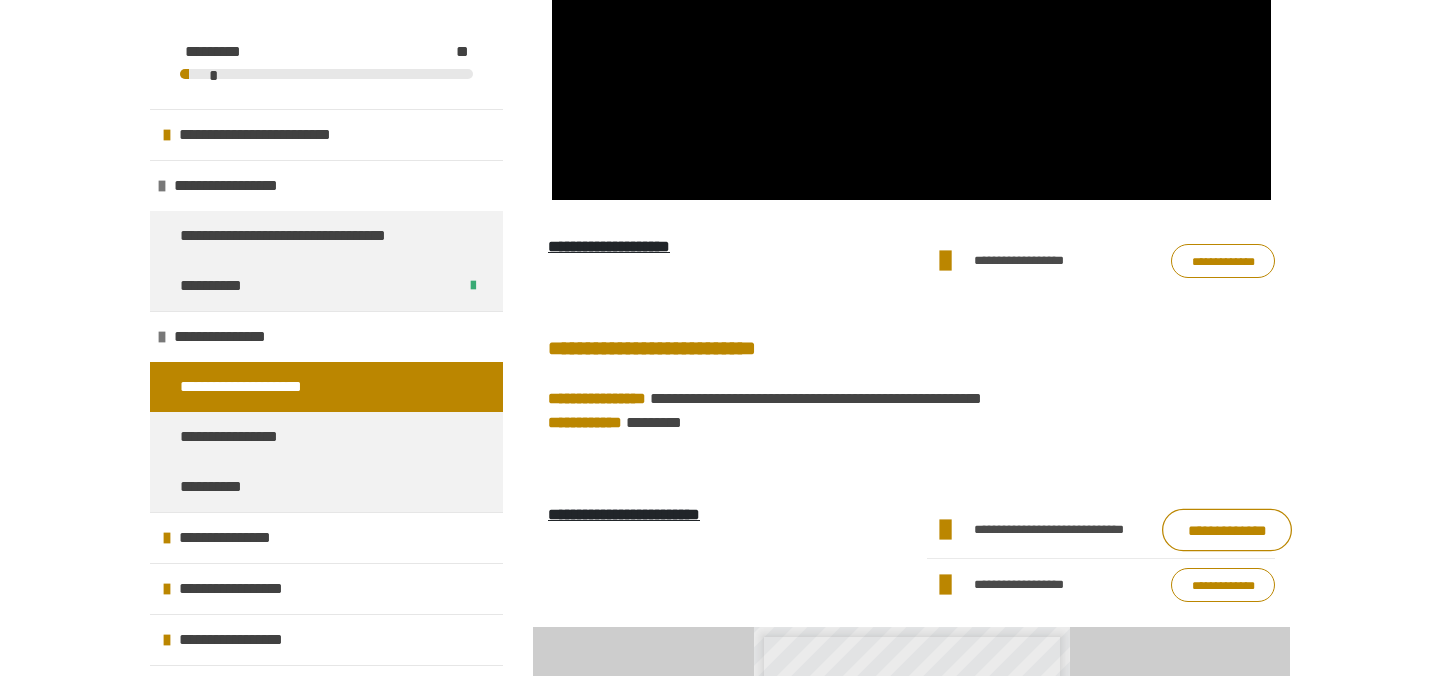 click on "**********" at bounding box center (1227, 530) 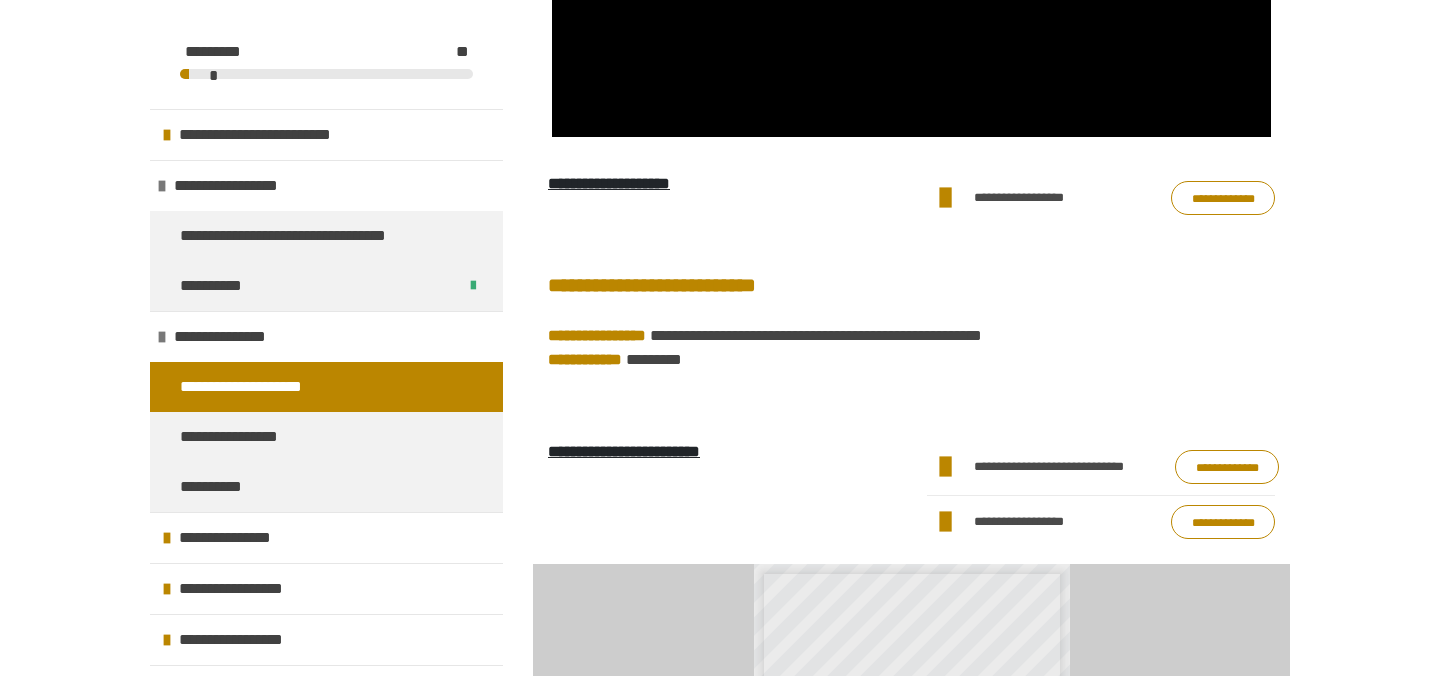 scroll, scrollTop: 1427, scrollLeft: 0, axis: vertical 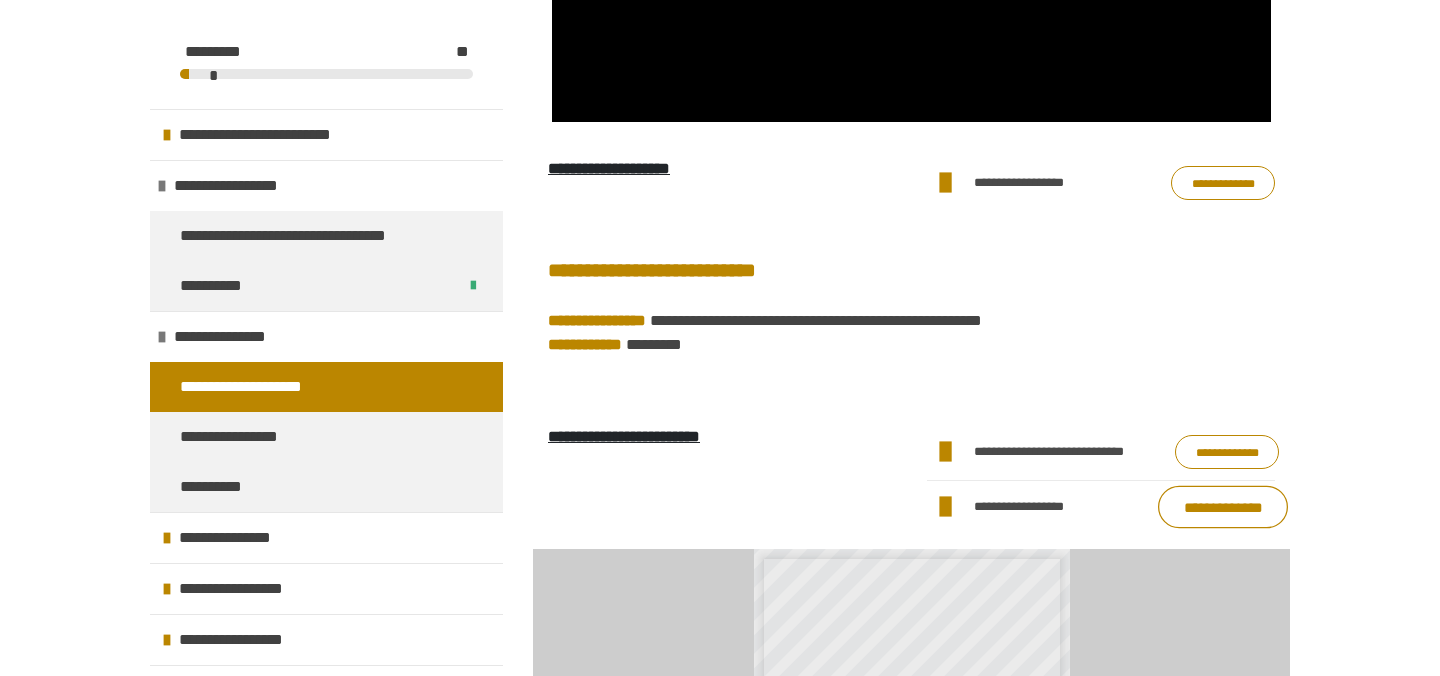 click on "**********" at bounding box center [1223, 507] 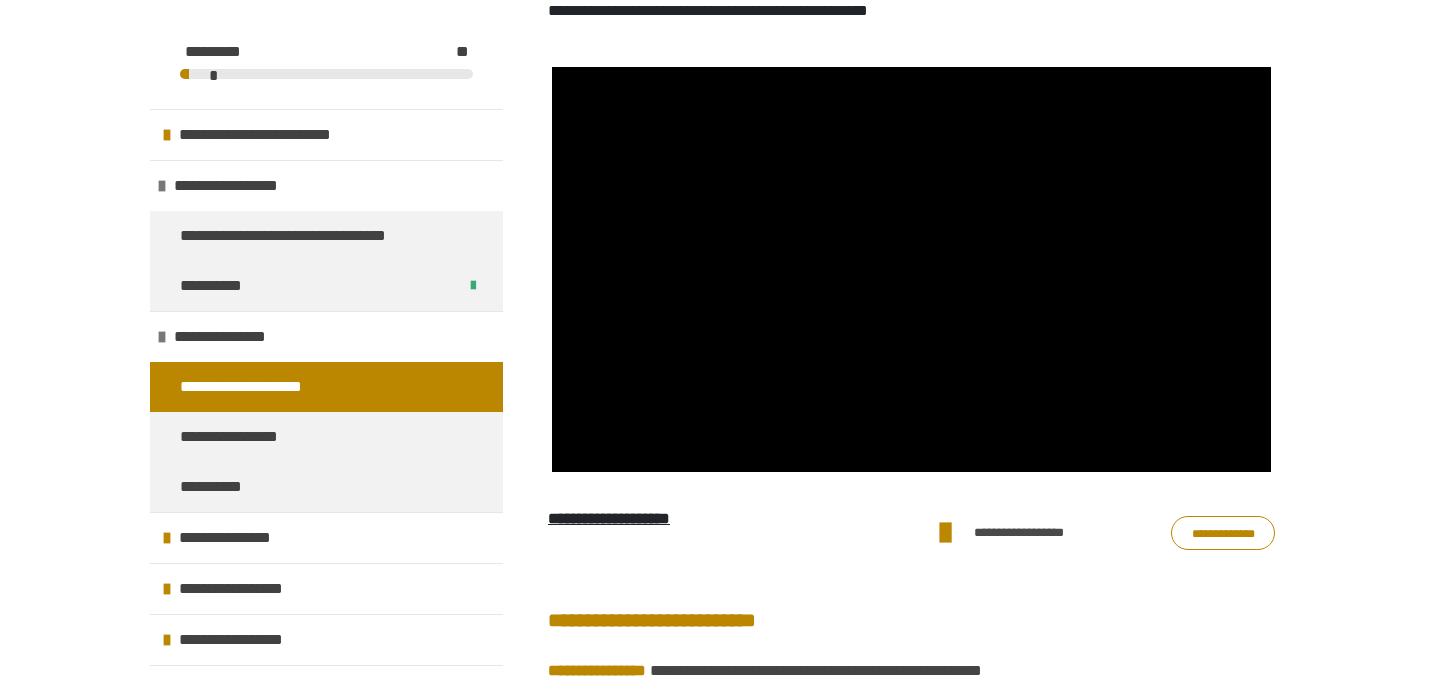 scroll, scrollTop: 1079, scrollLeft: 0, axis: vertical 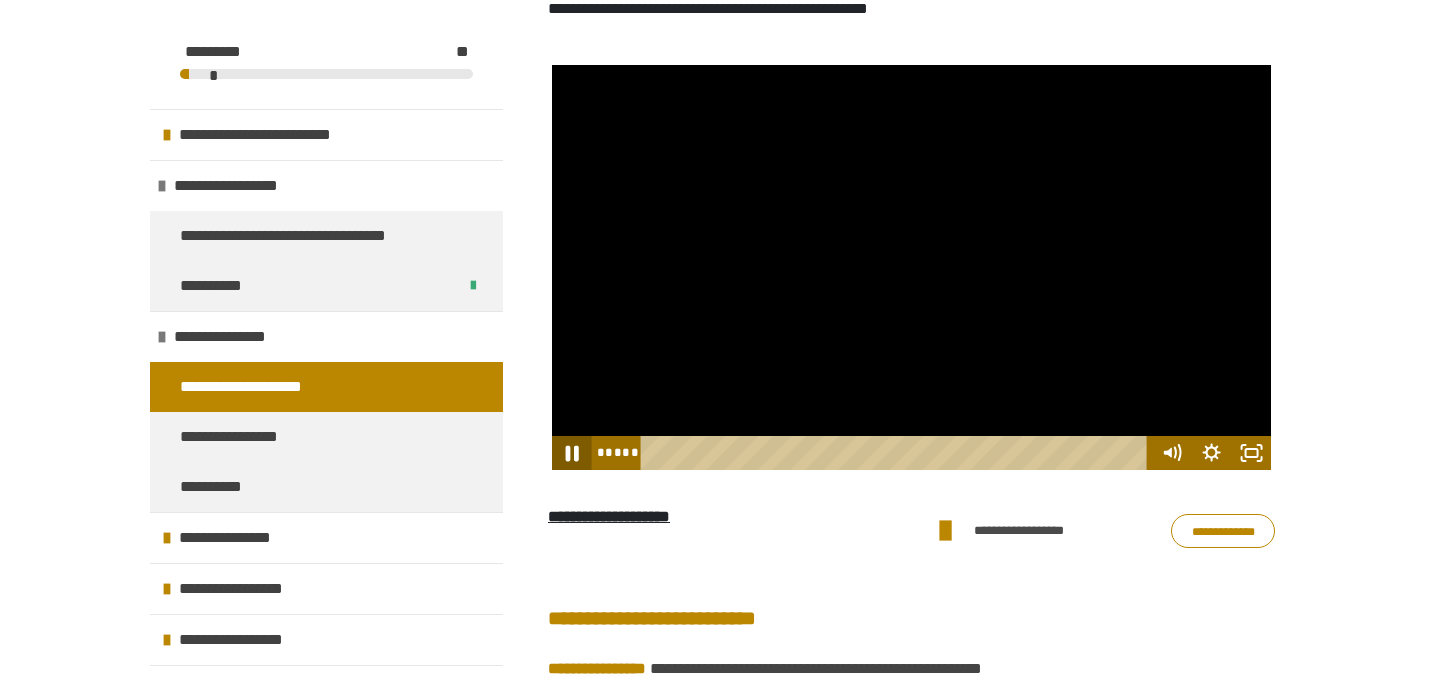 click 